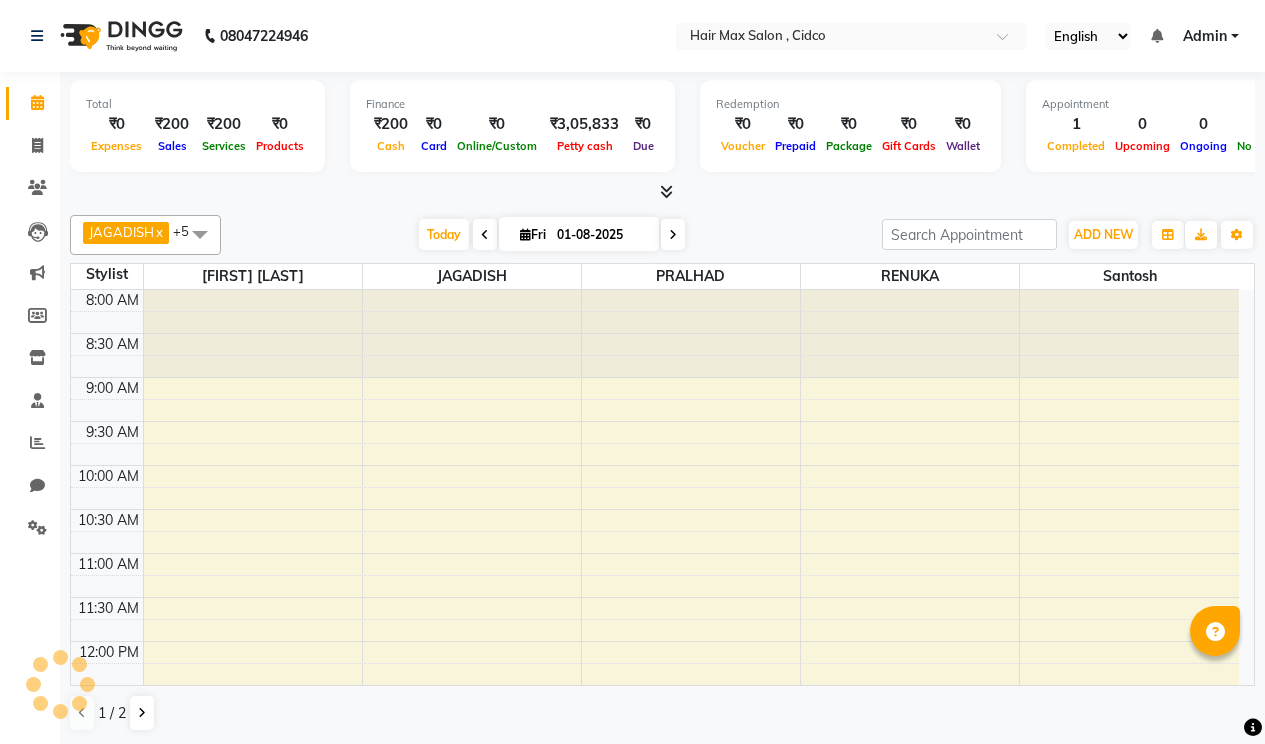 scroll, scrollTop: 0, scrollLeft: 0, axis: both 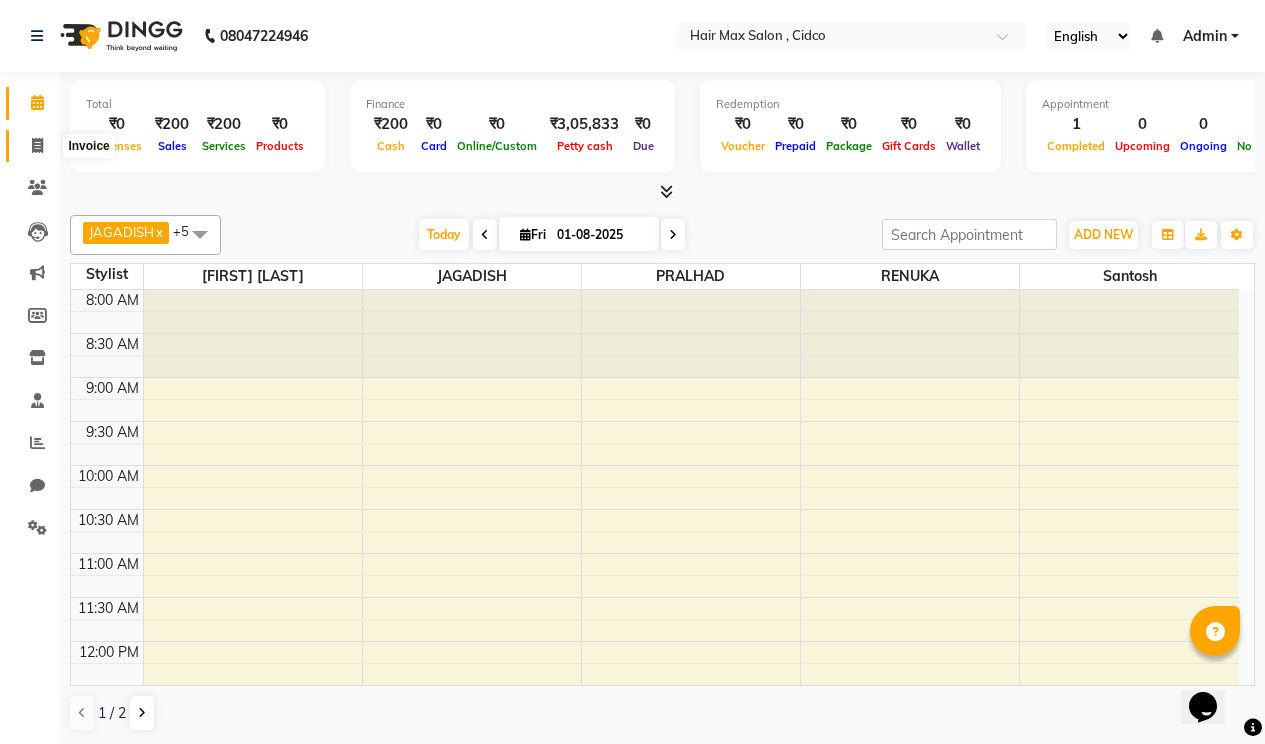 click 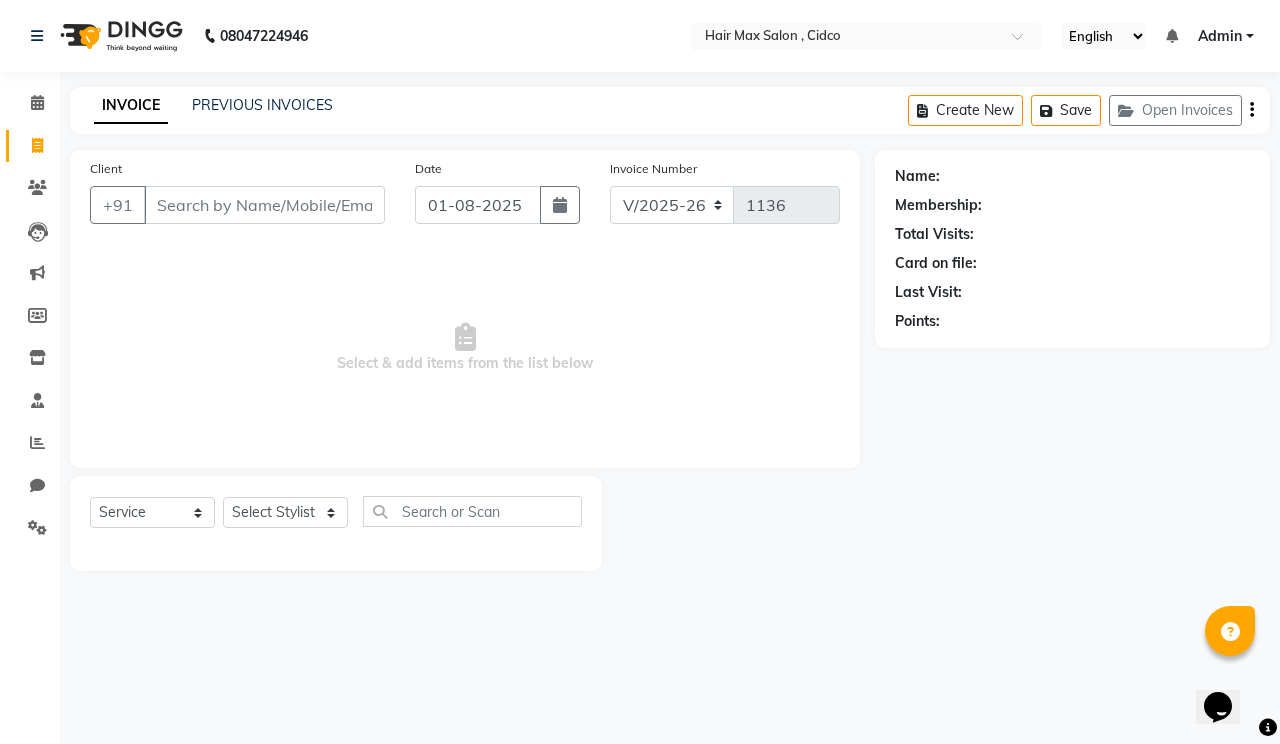 click on "Client" at bounding box center [264, 205] 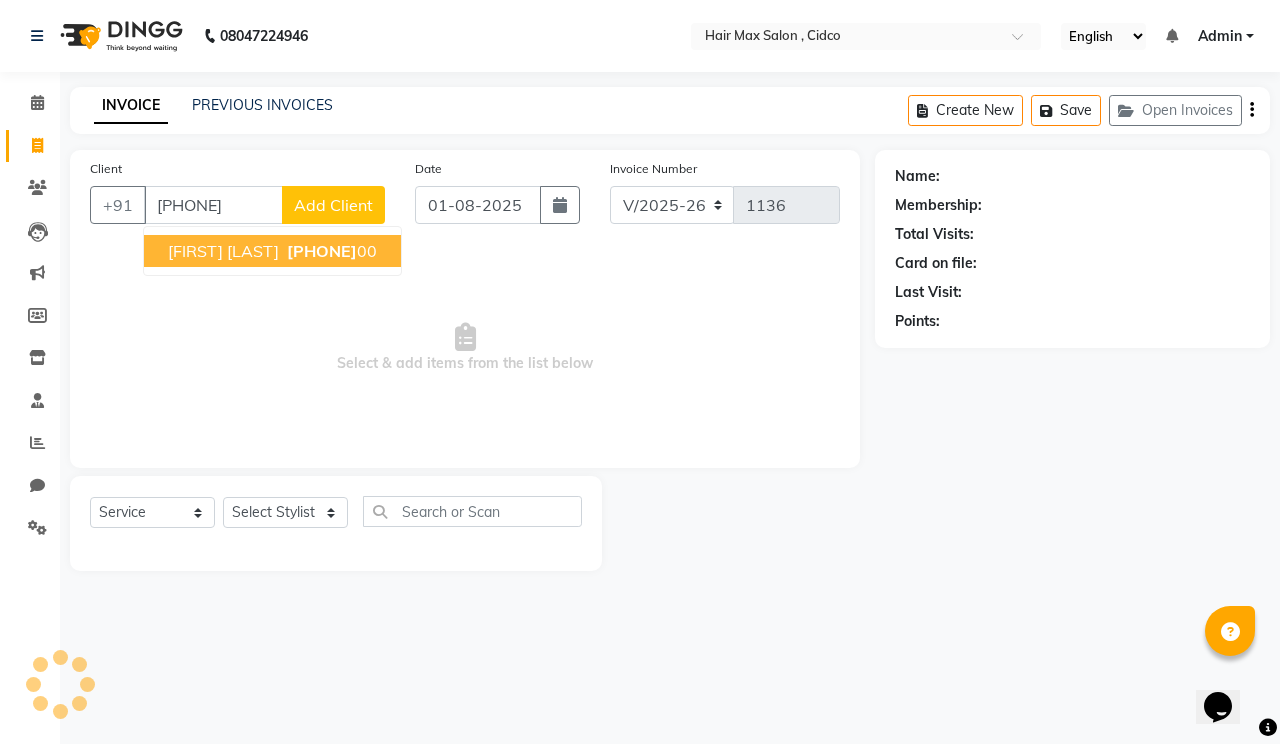 type on "[PHONE]" 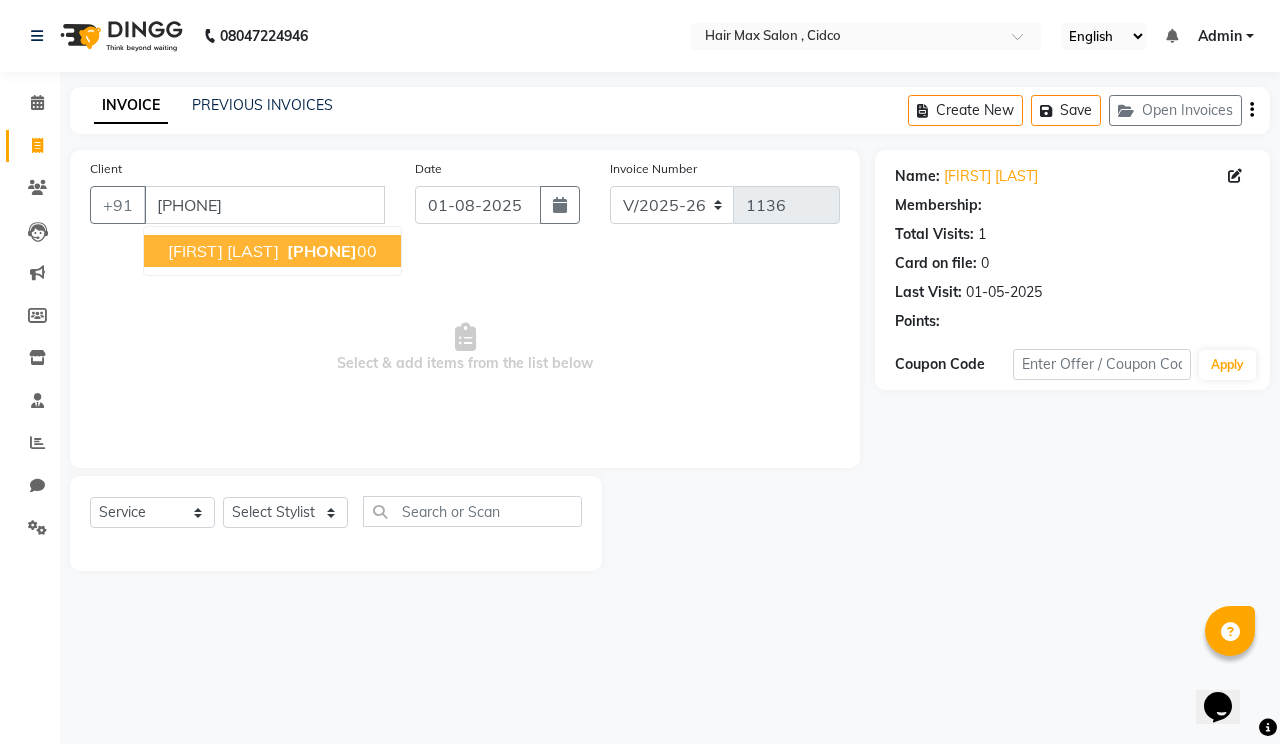 select on "1: Object" 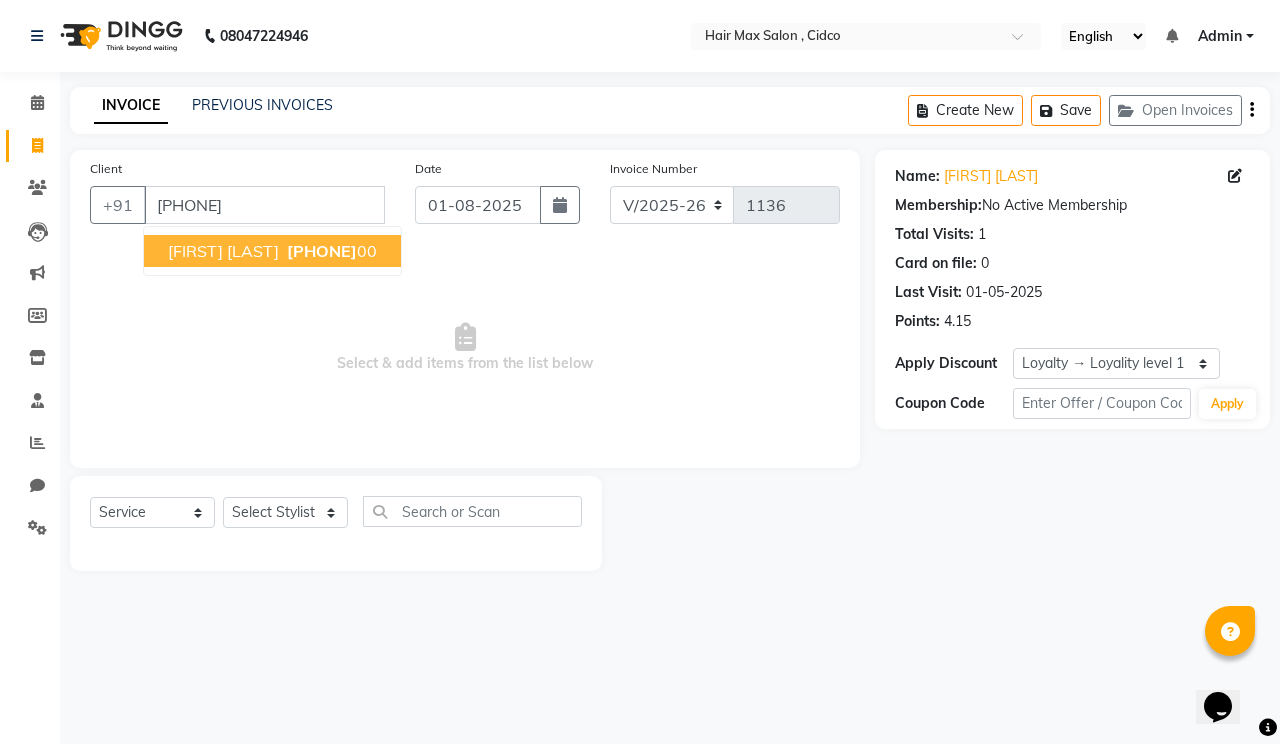 click on "[FIRST] [LAST]" at bounding box center (223, 251) 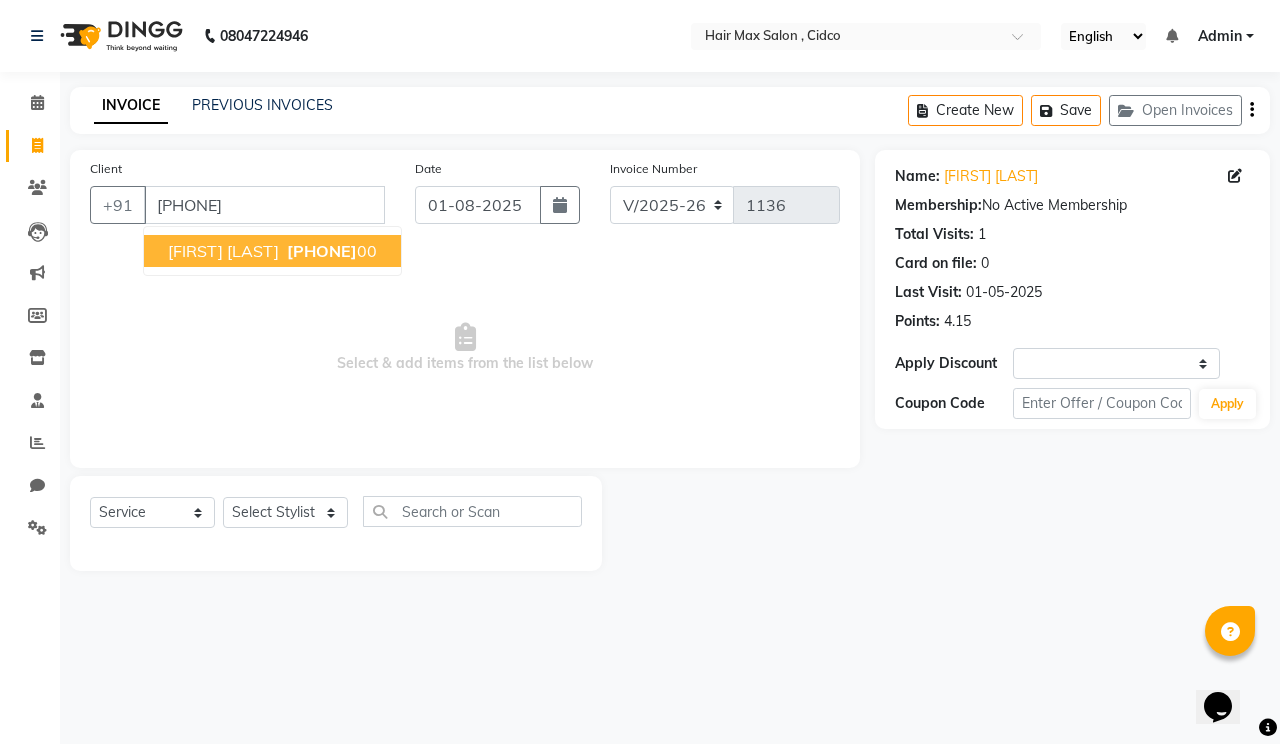 select on "1: Object" 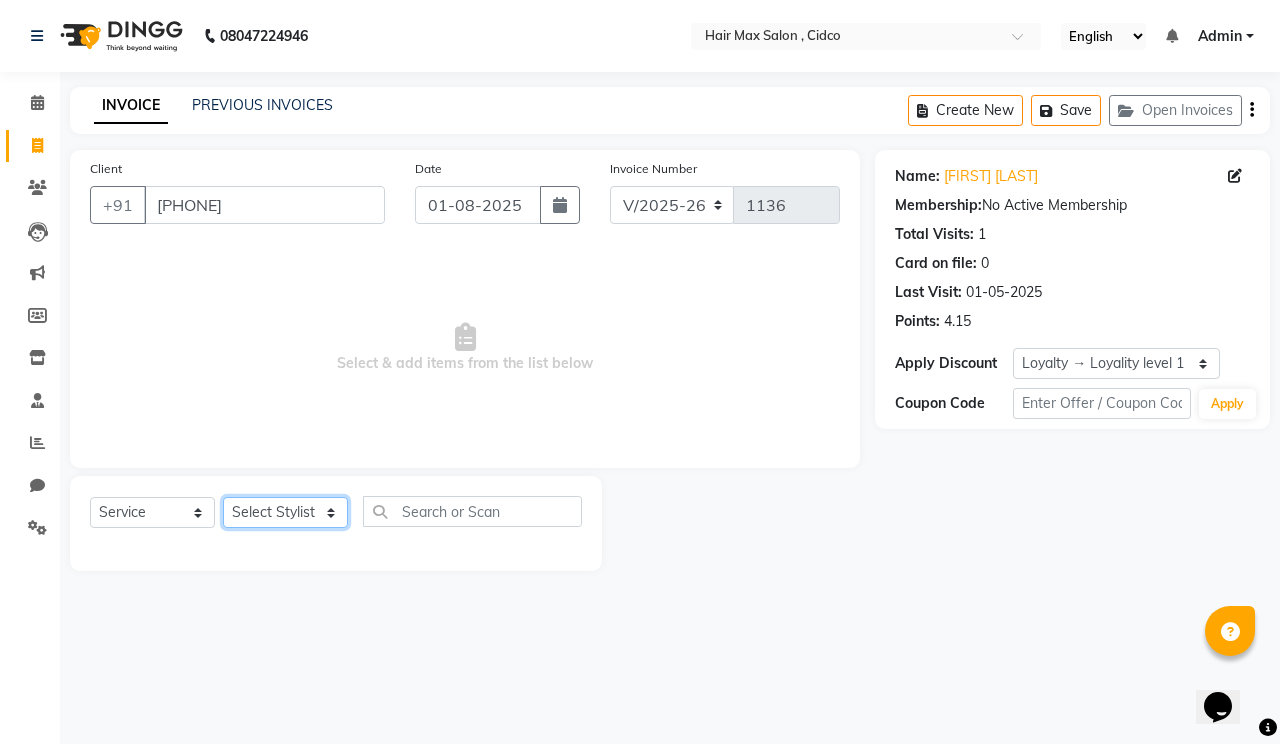 click on "Select Stylist [FIRST] [LAST] [FIRST] [LAST] [FIRST] [FIRST] [FIRST] [FIRST]" 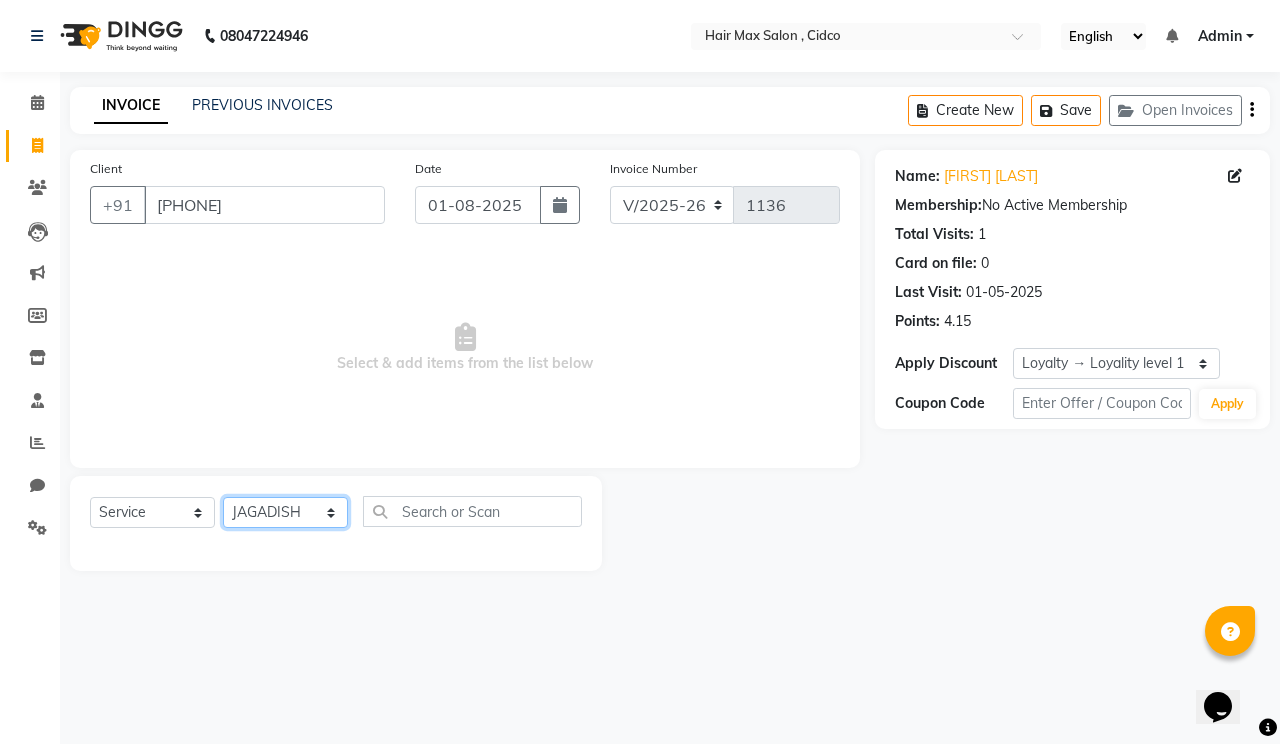 click on "Select Stylist [FIRST] [LAST] [FIRST] [LAST] [FIRST] [FIRST] [FIRST] [FIRST]" 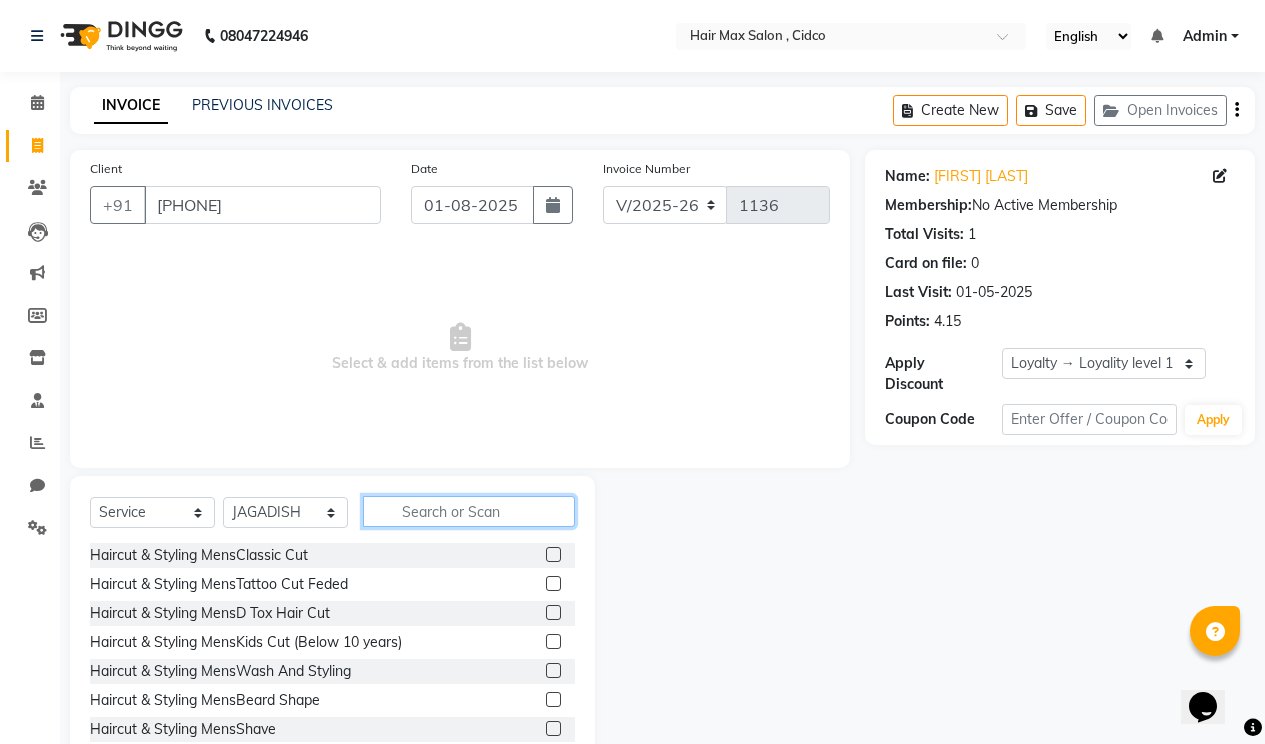 click 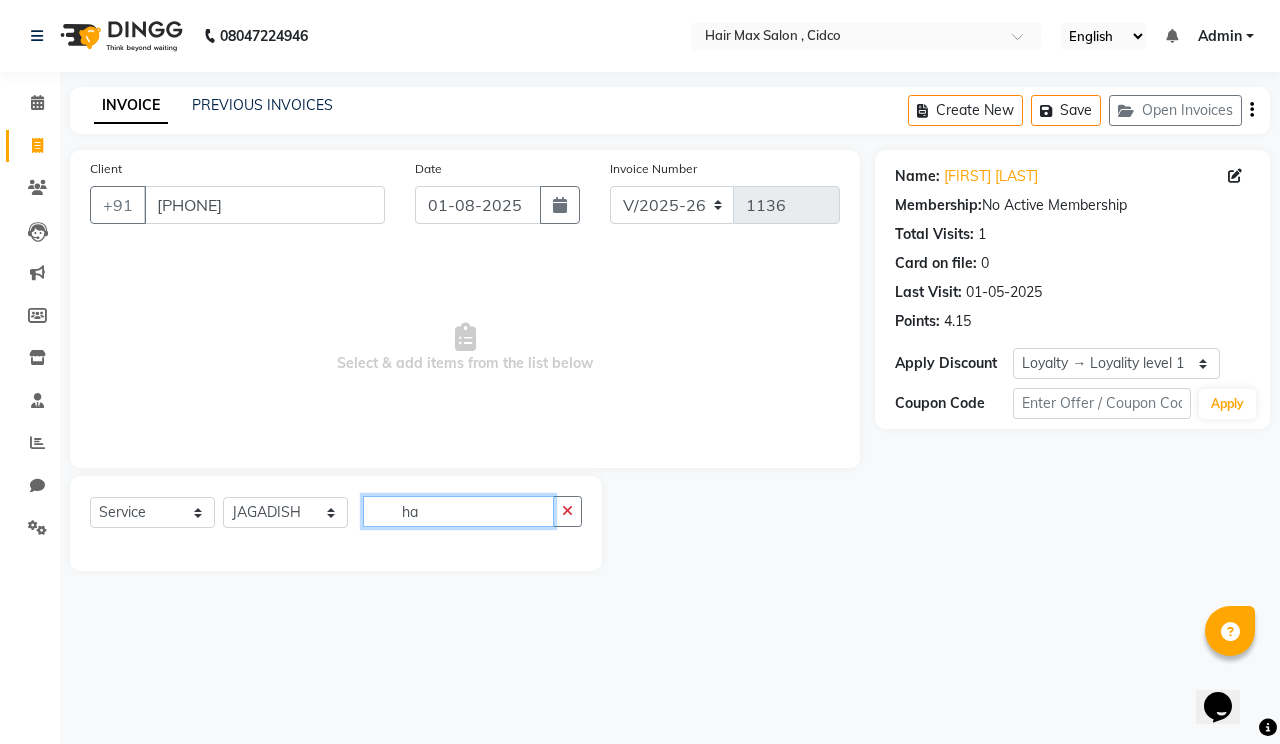 type on "h" 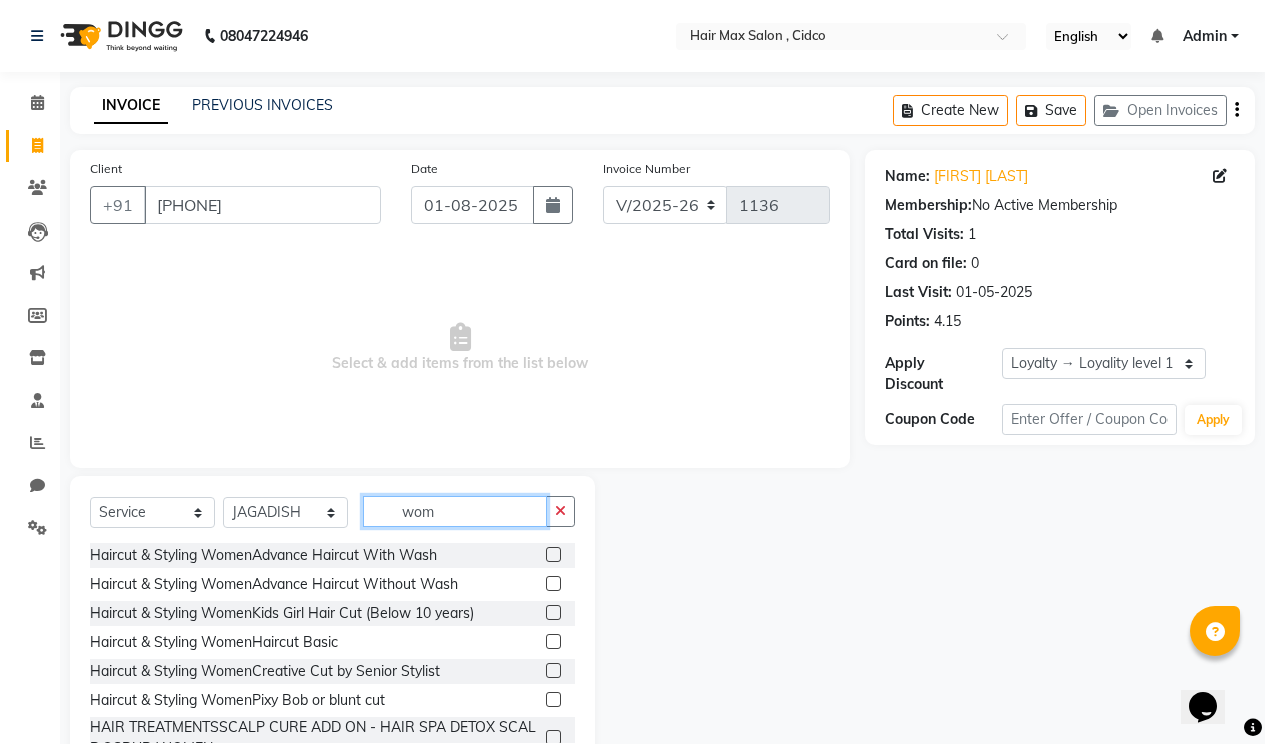 type on "wom" 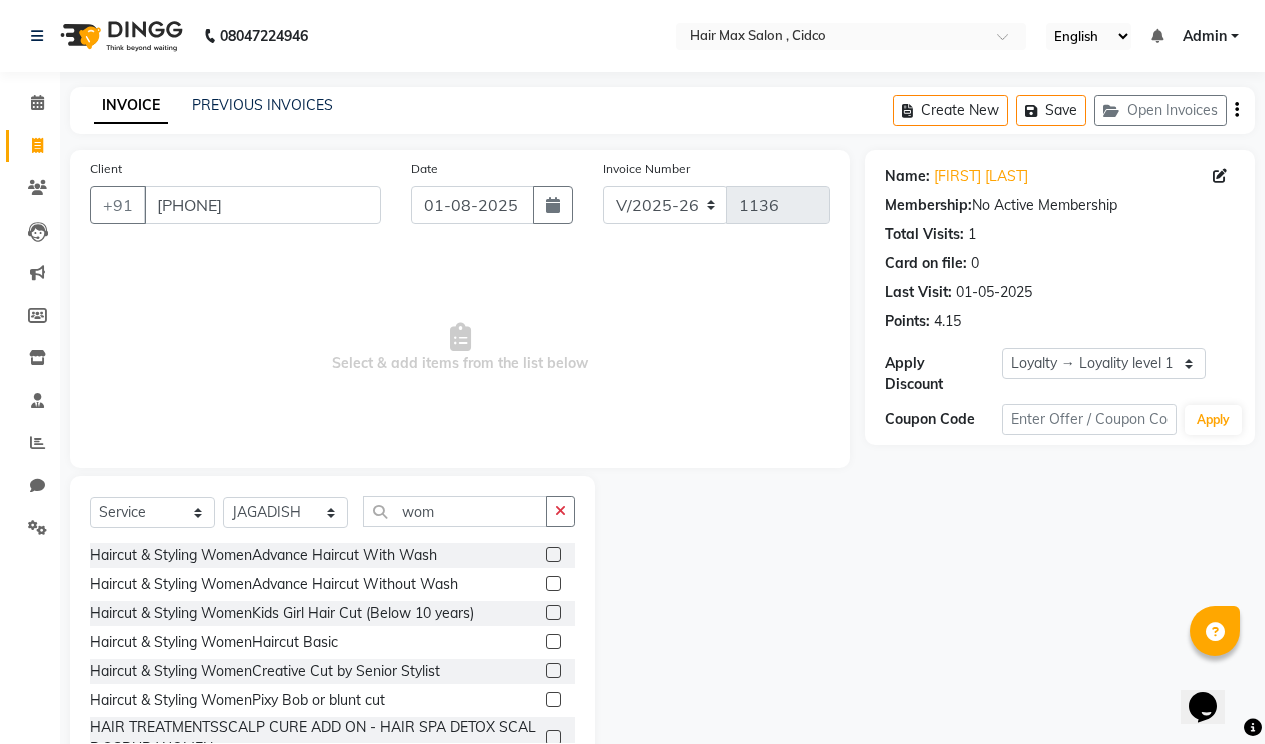 click 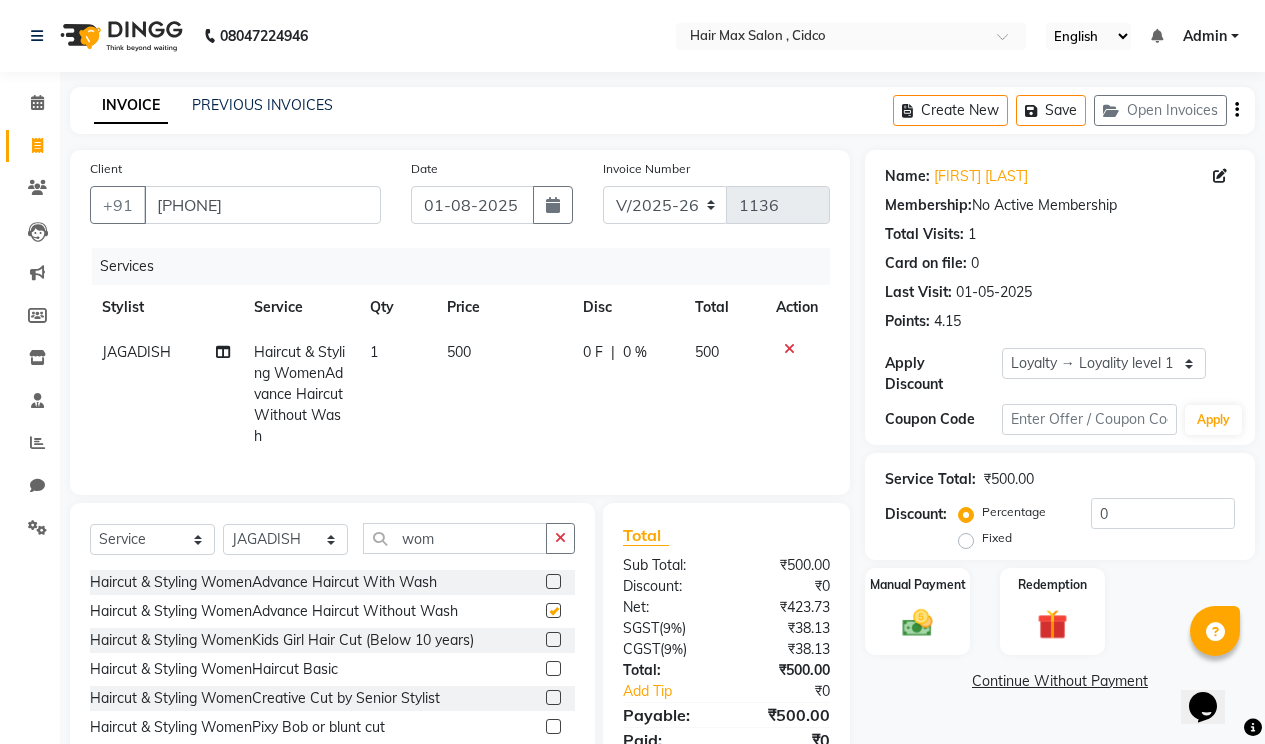 checkbox on "false" 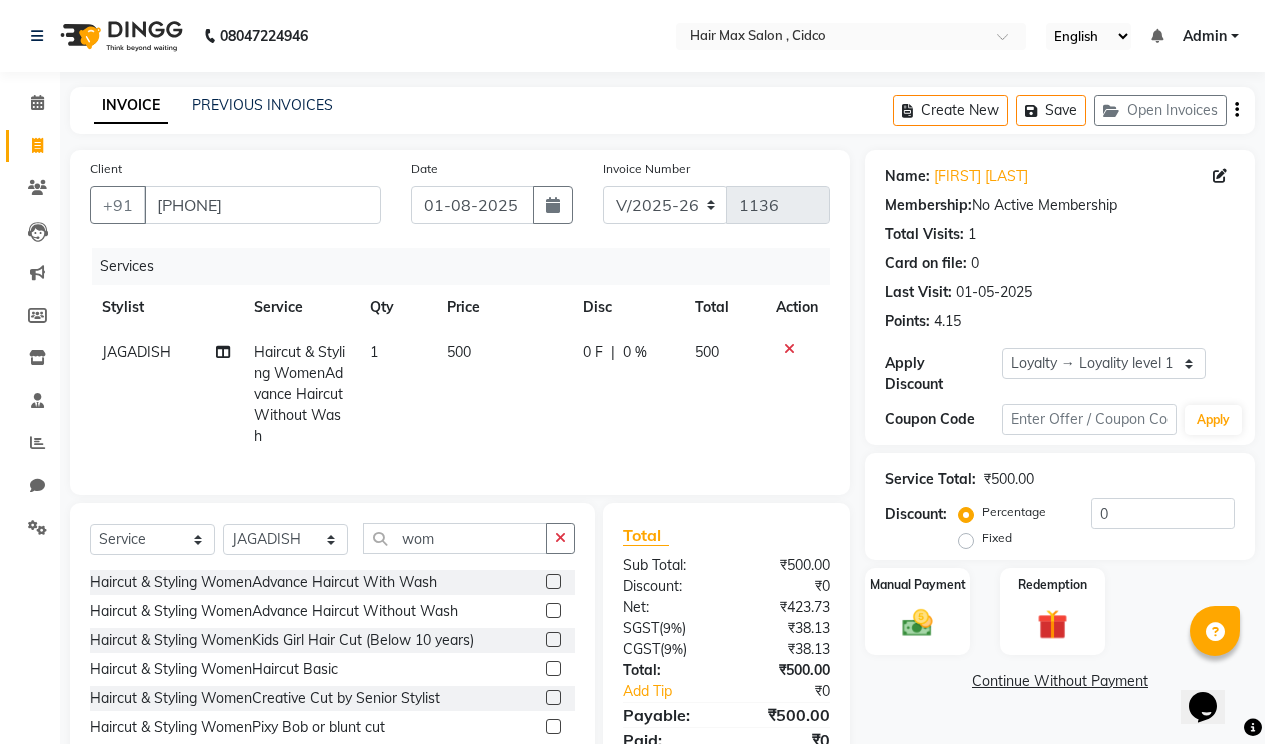 click on "500" 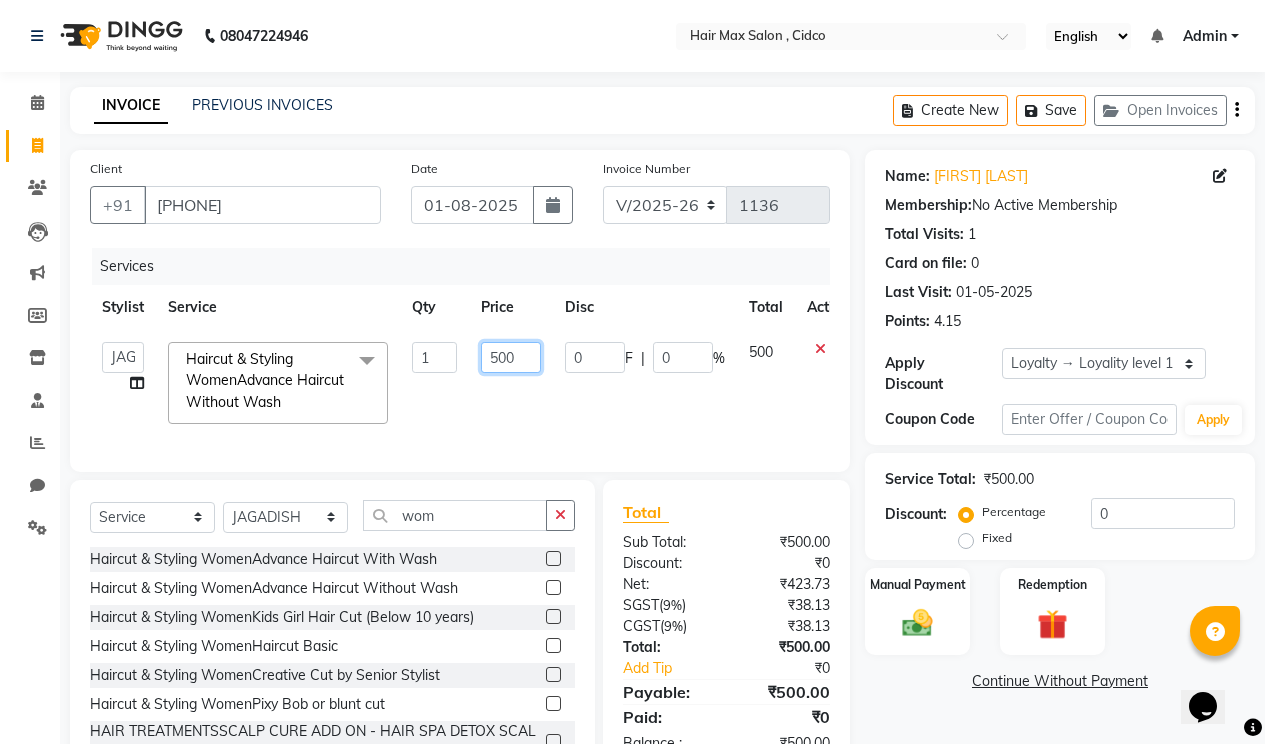 click on "500" 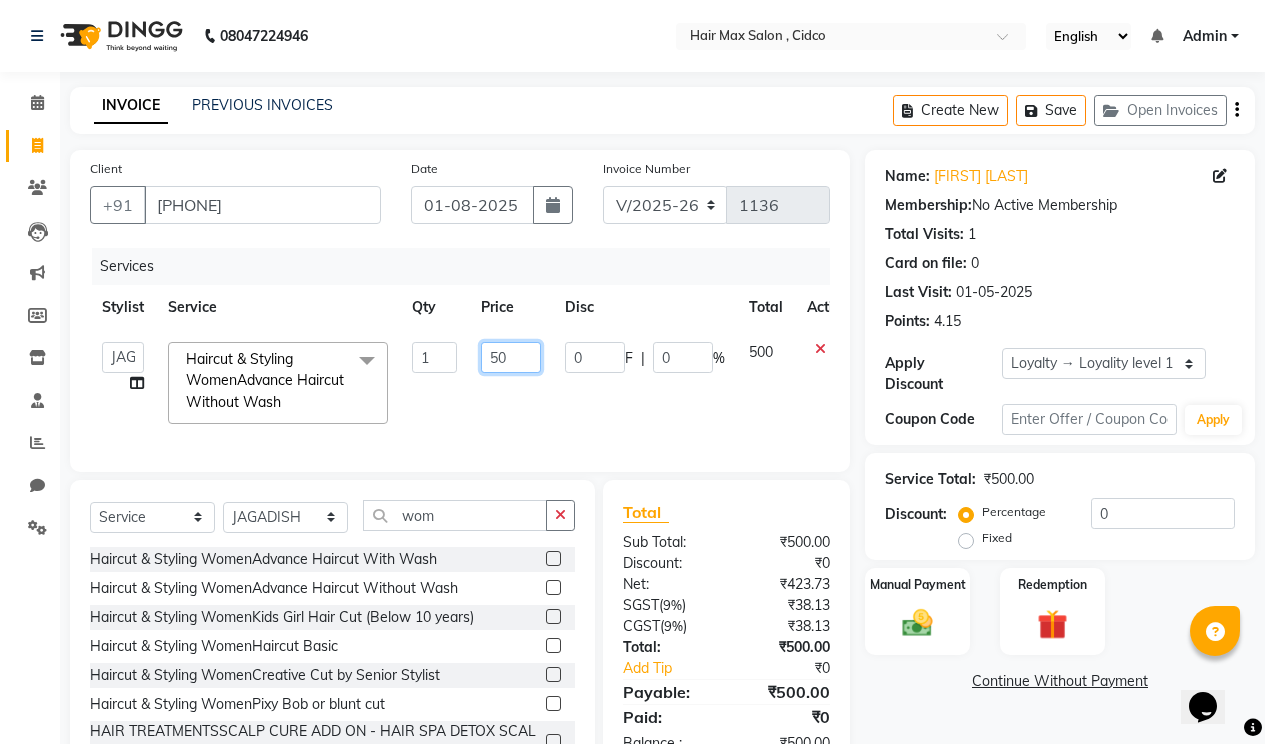 type on "5" 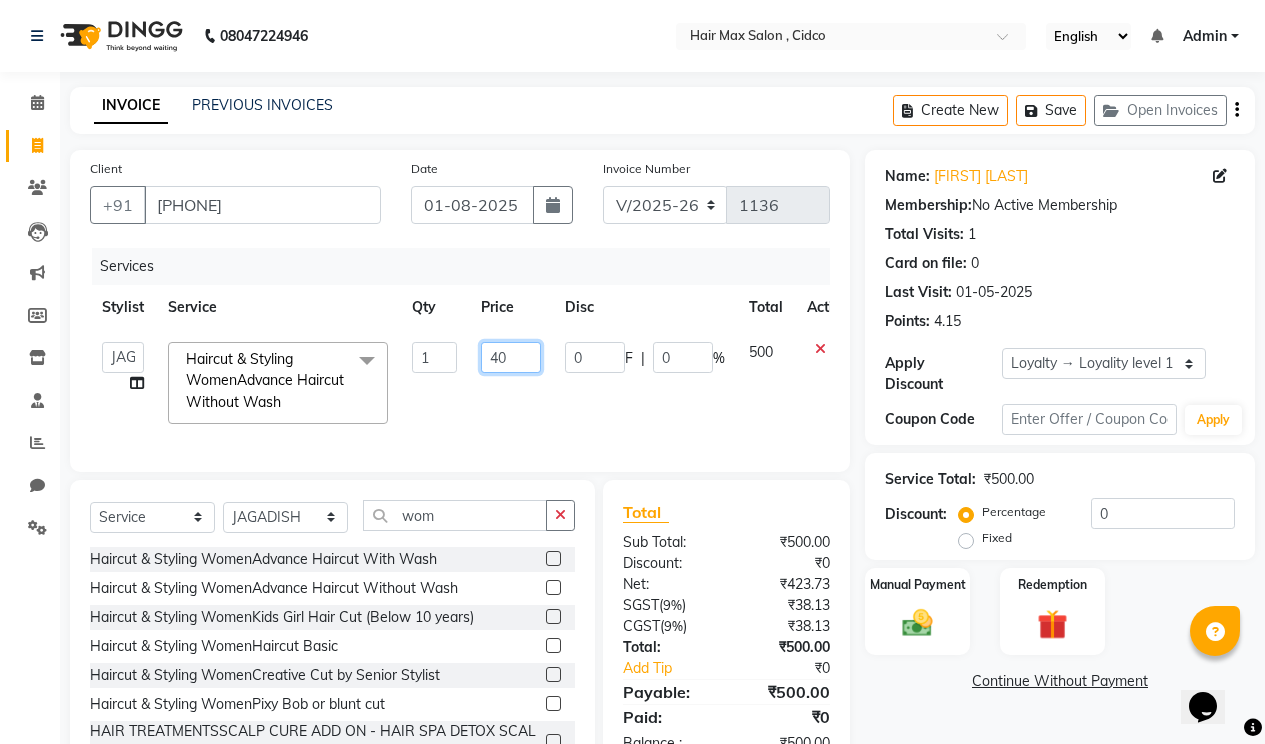 type on "400" 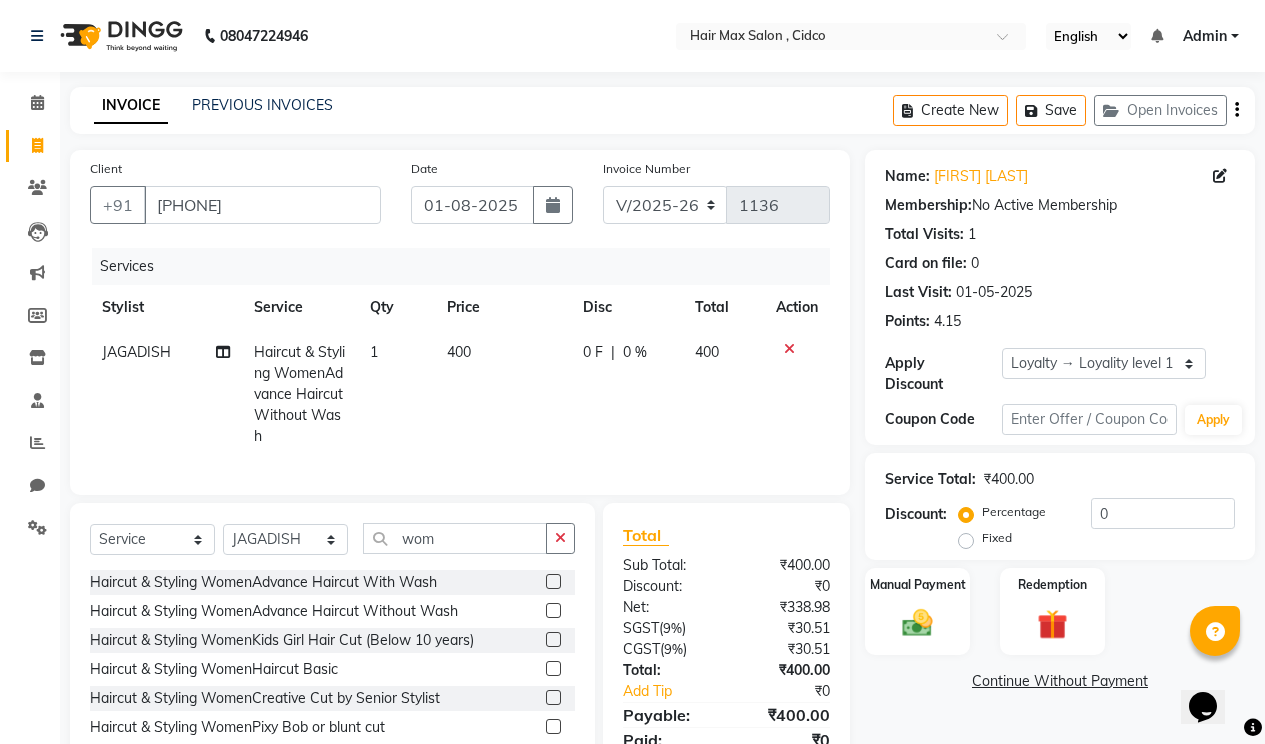 click on "0 F" 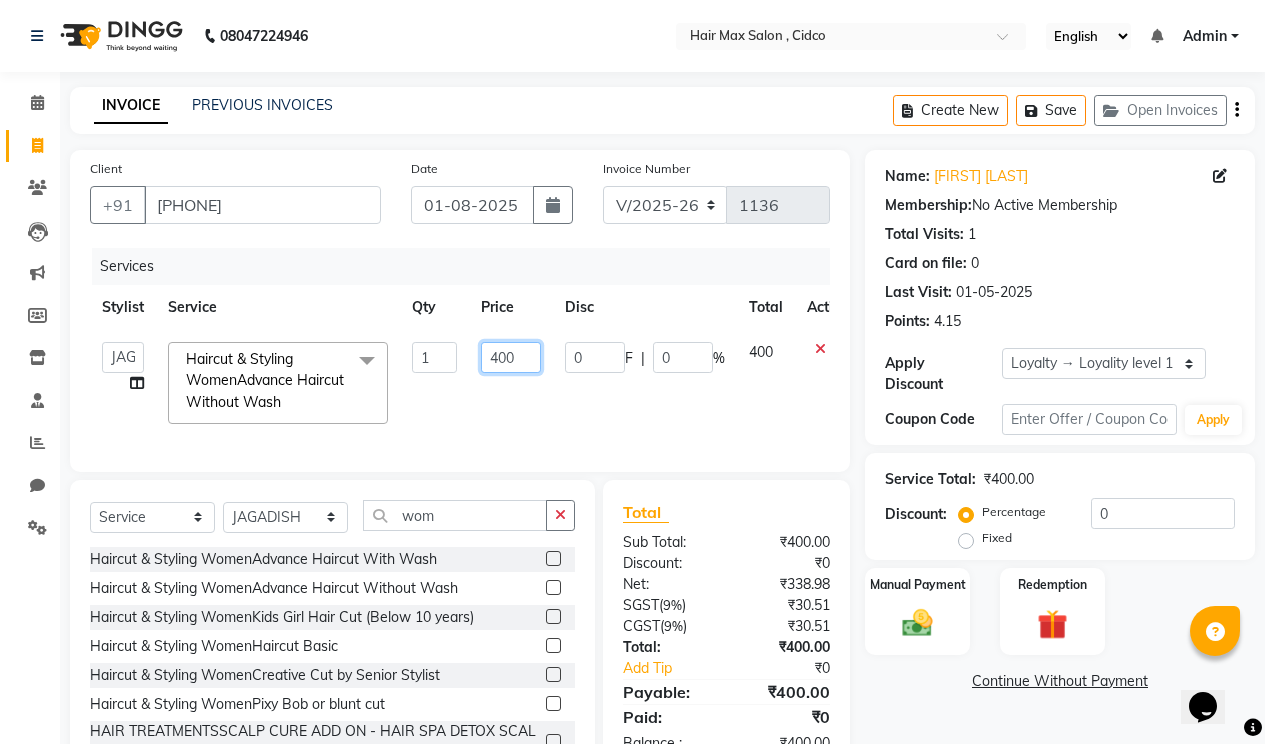 click on "400" 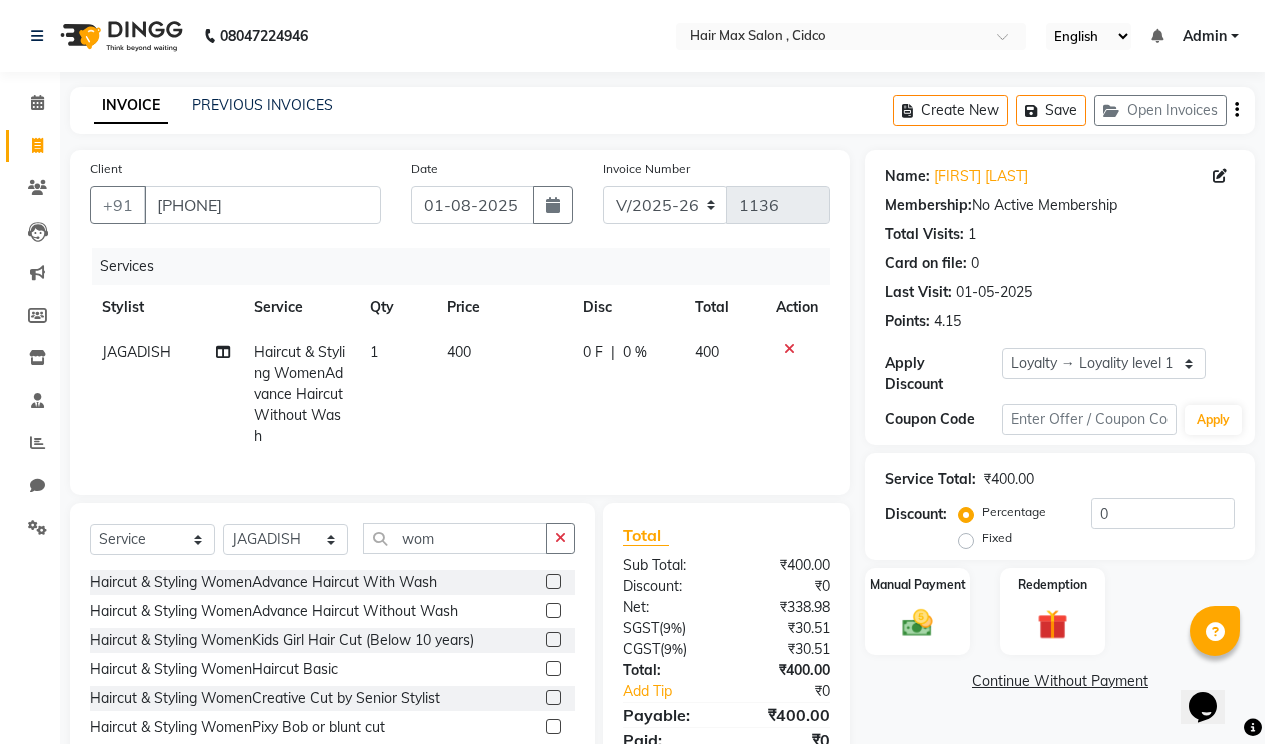 click on "0 F | 0 %" 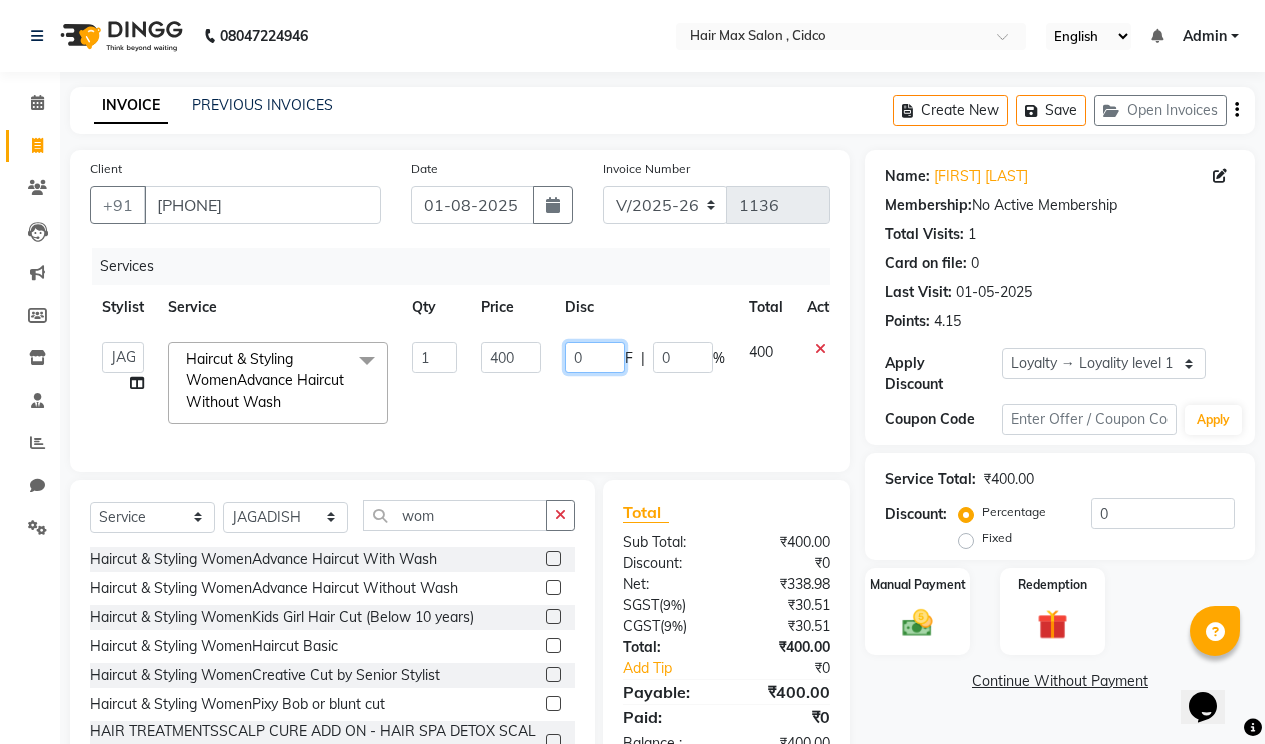 click on "0 F | 0 %" 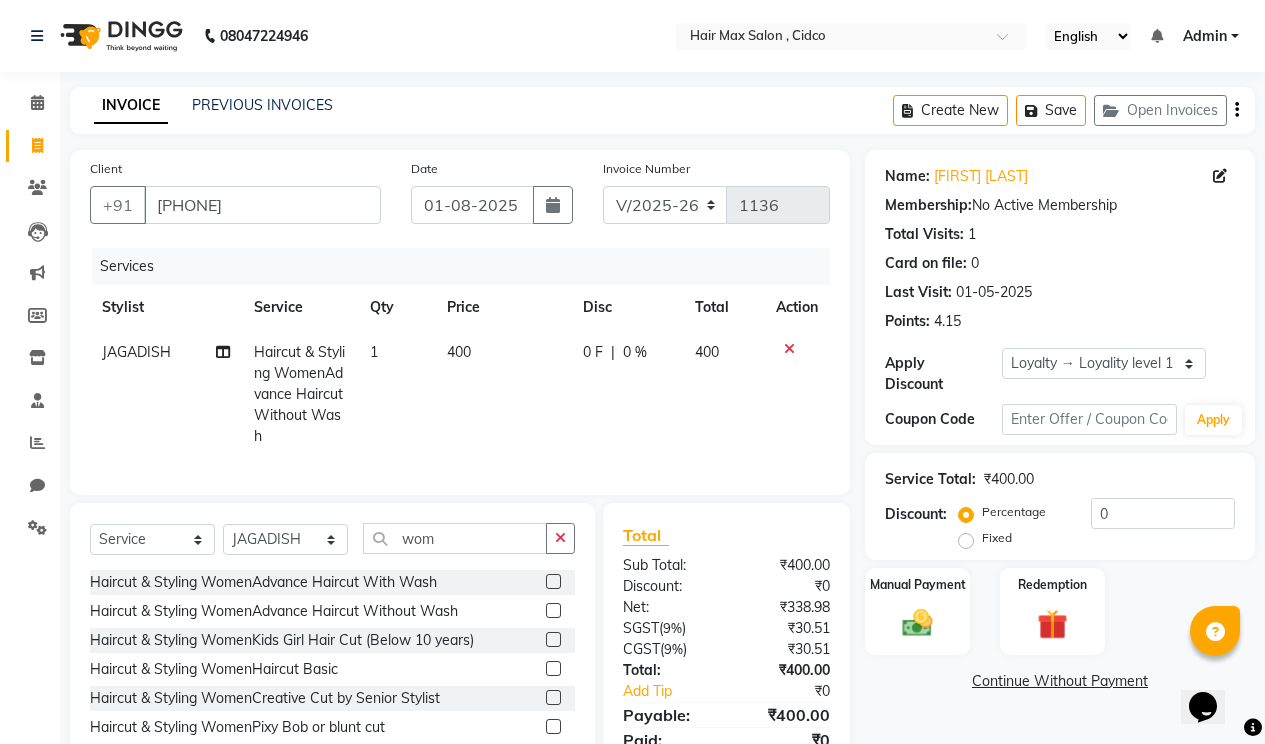 click on "0 F | 0 %" 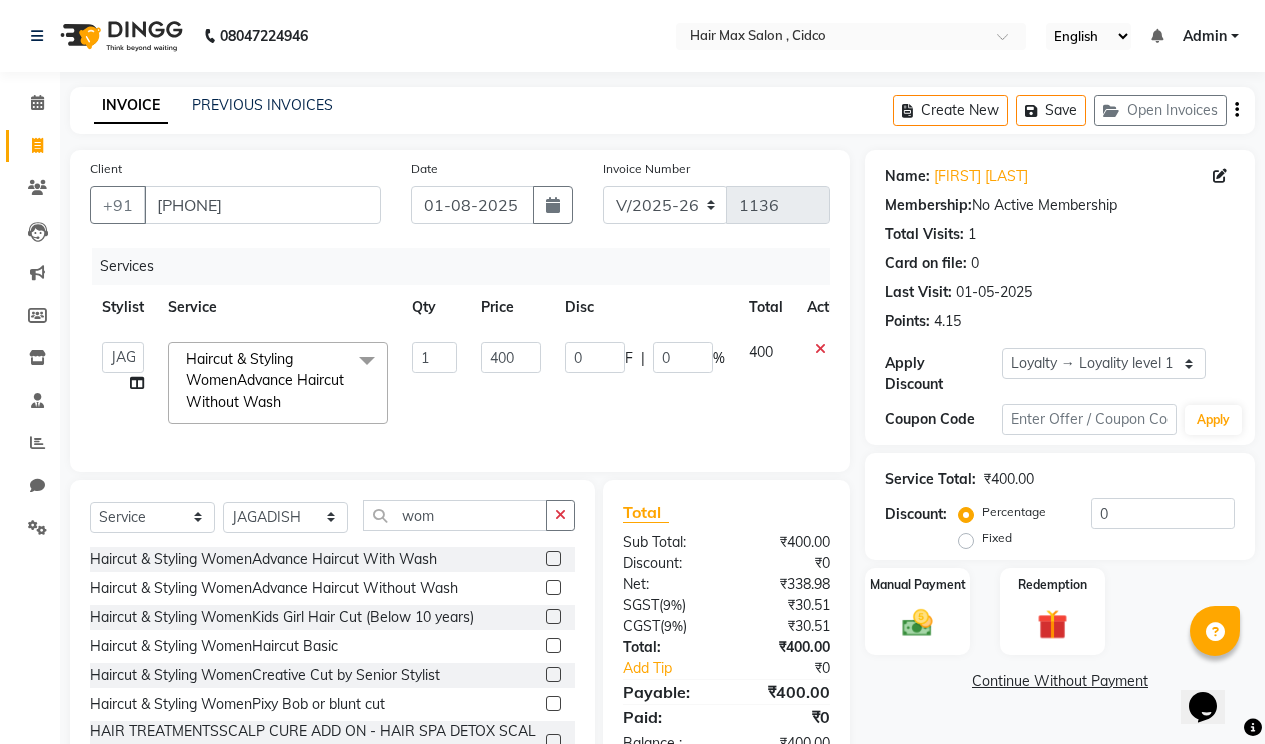 click on "0 F | 0 %" 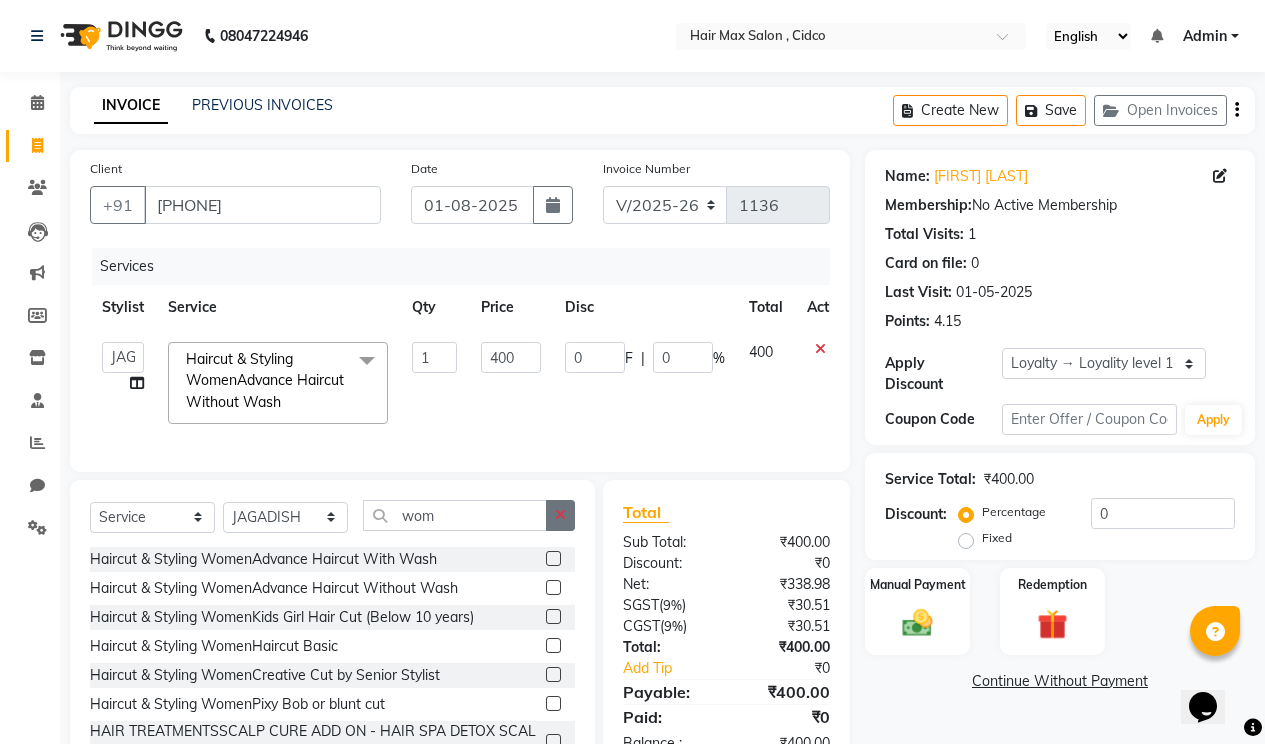 click 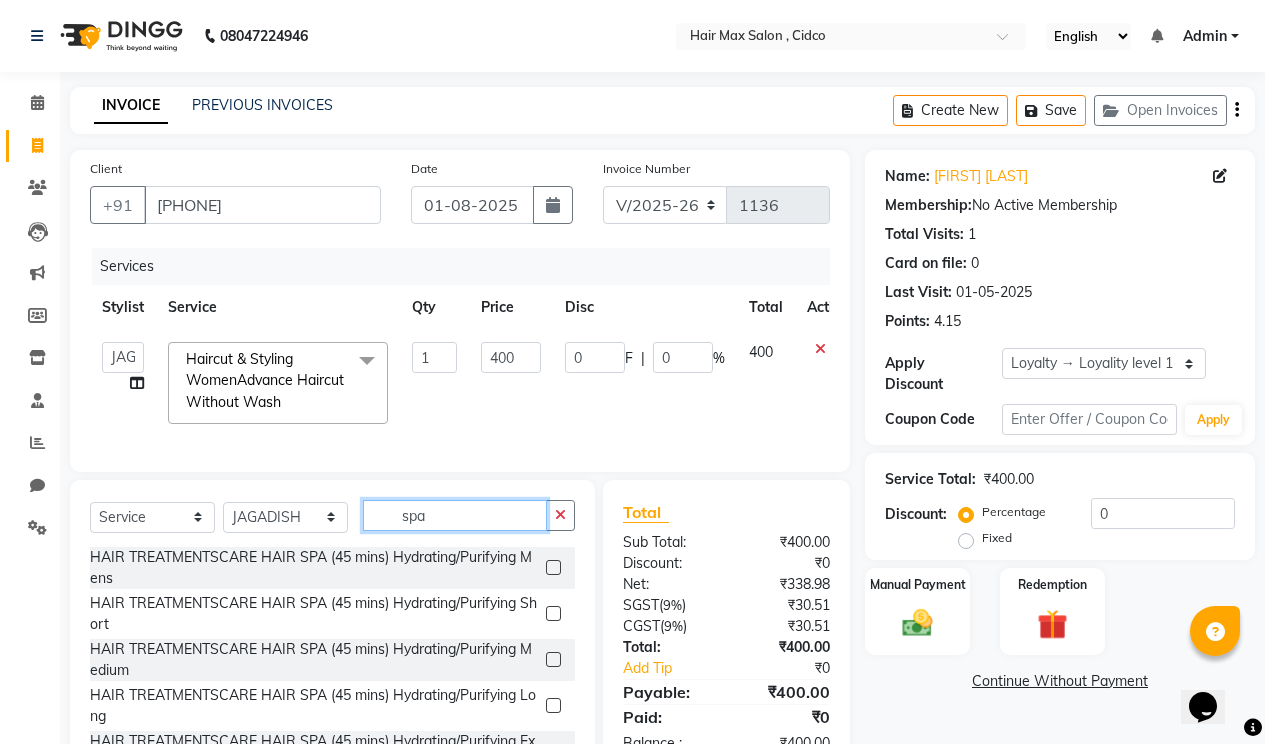 type on "spa" 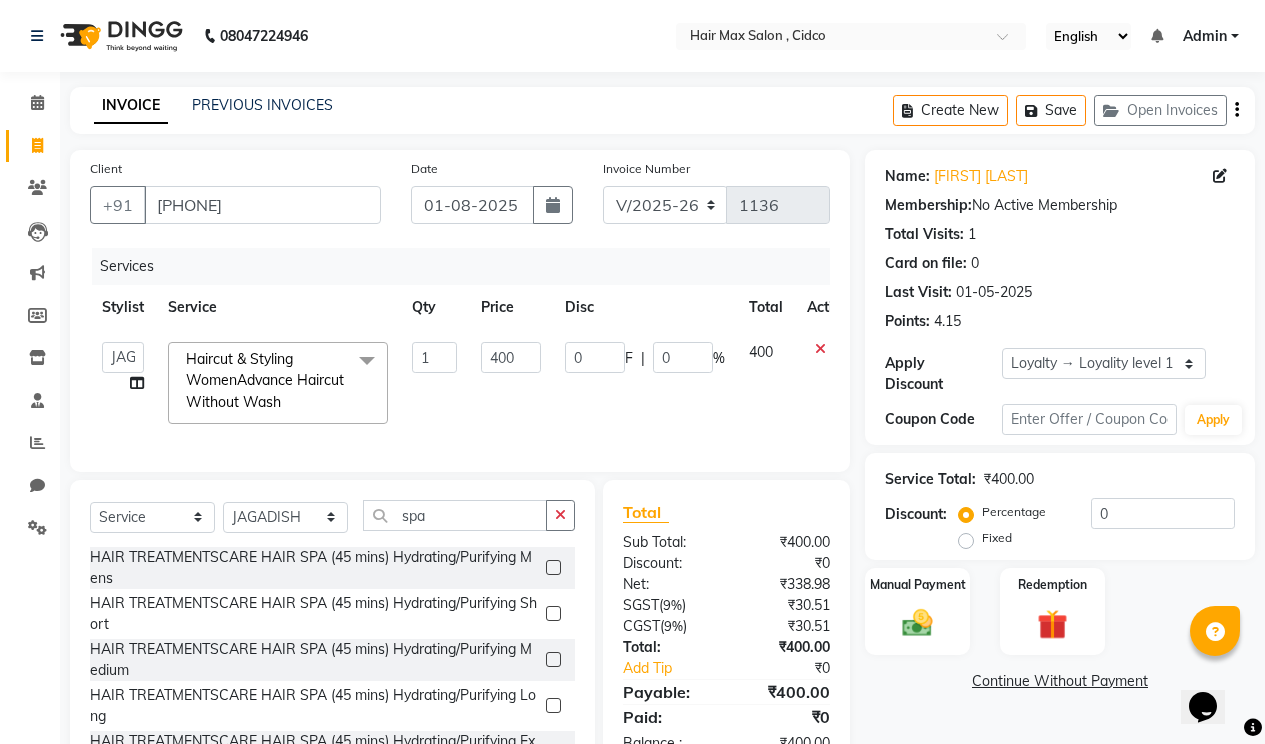 click 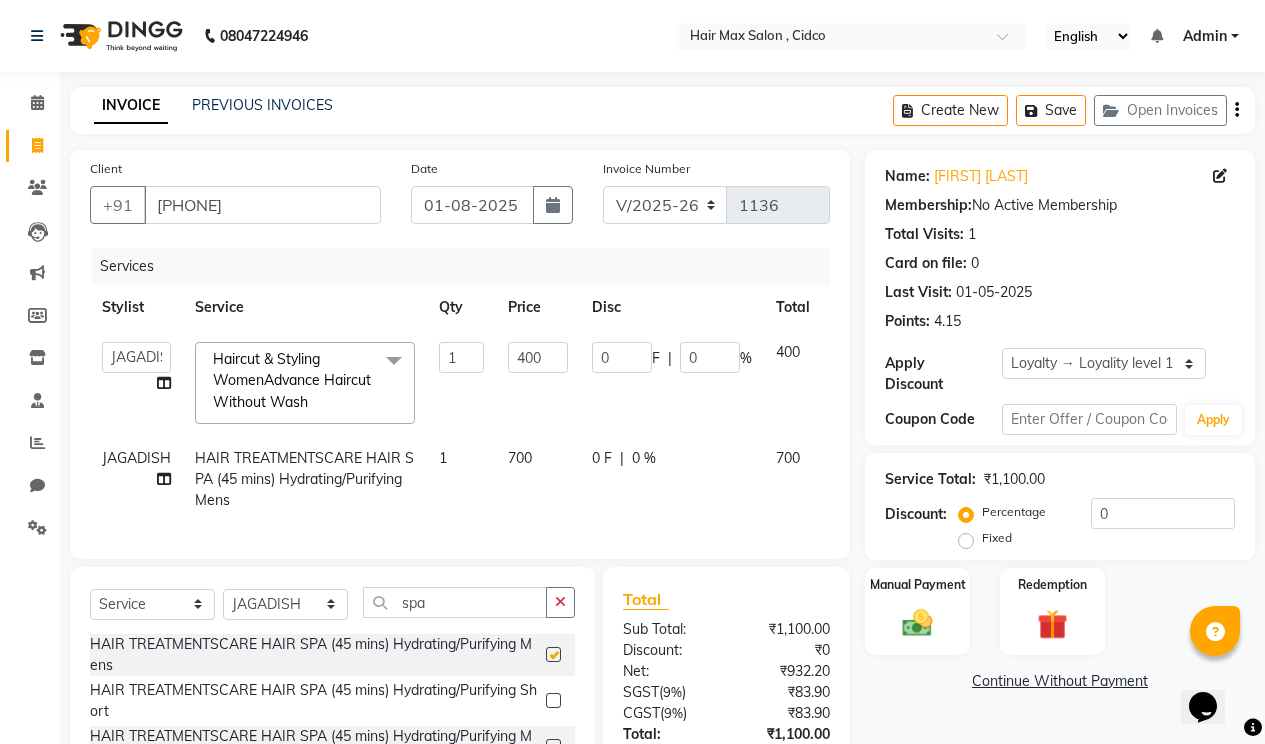 checkbox on "false" 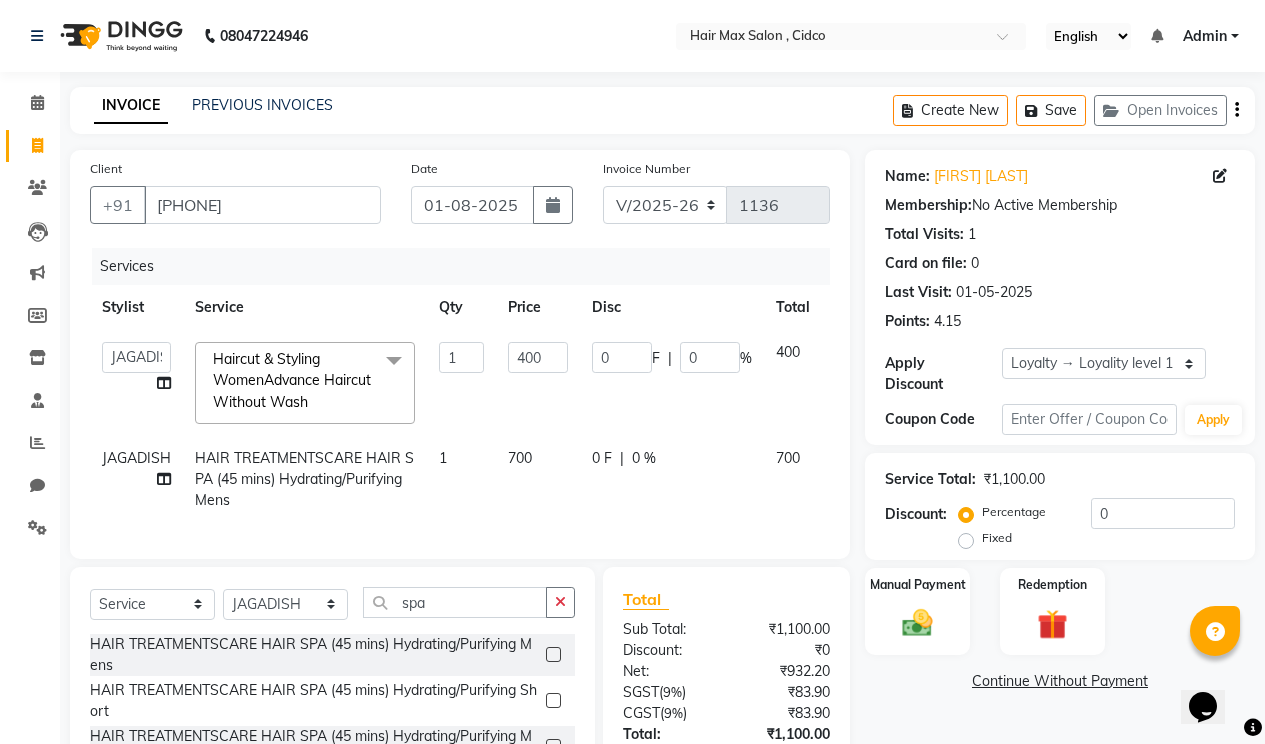 click on "700" 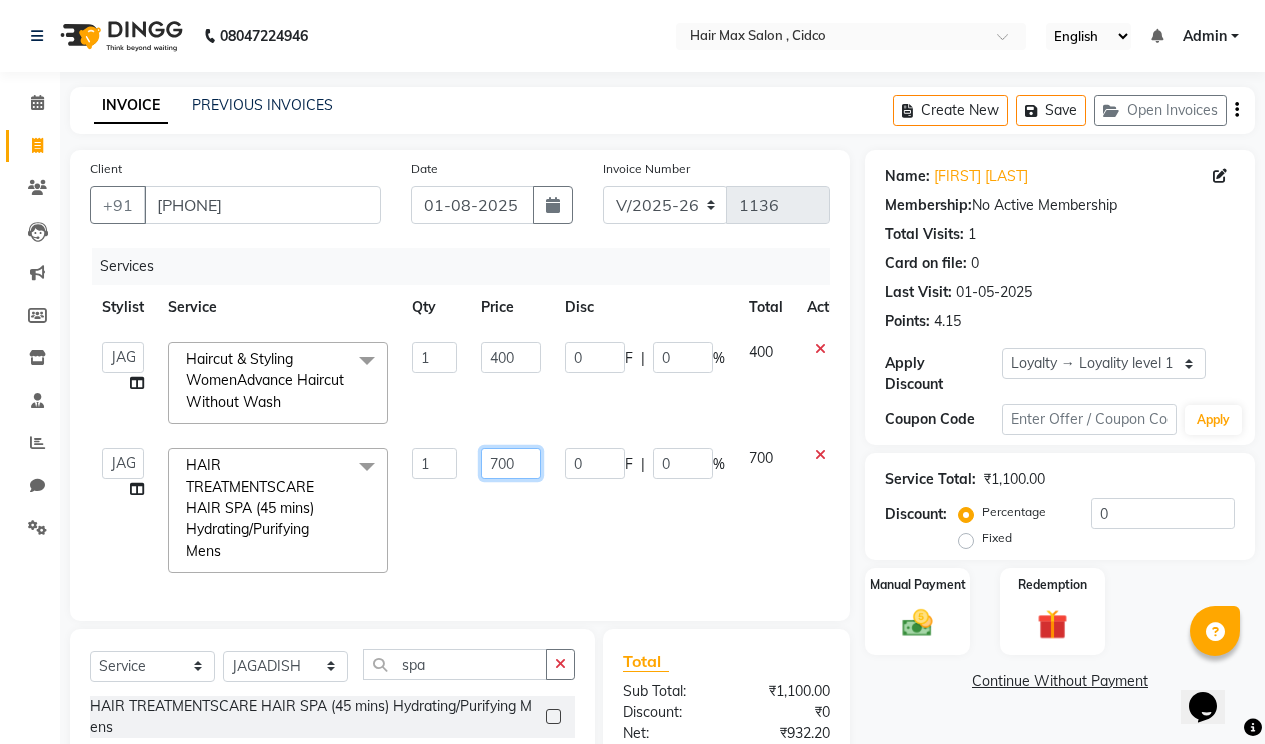 click on "700" 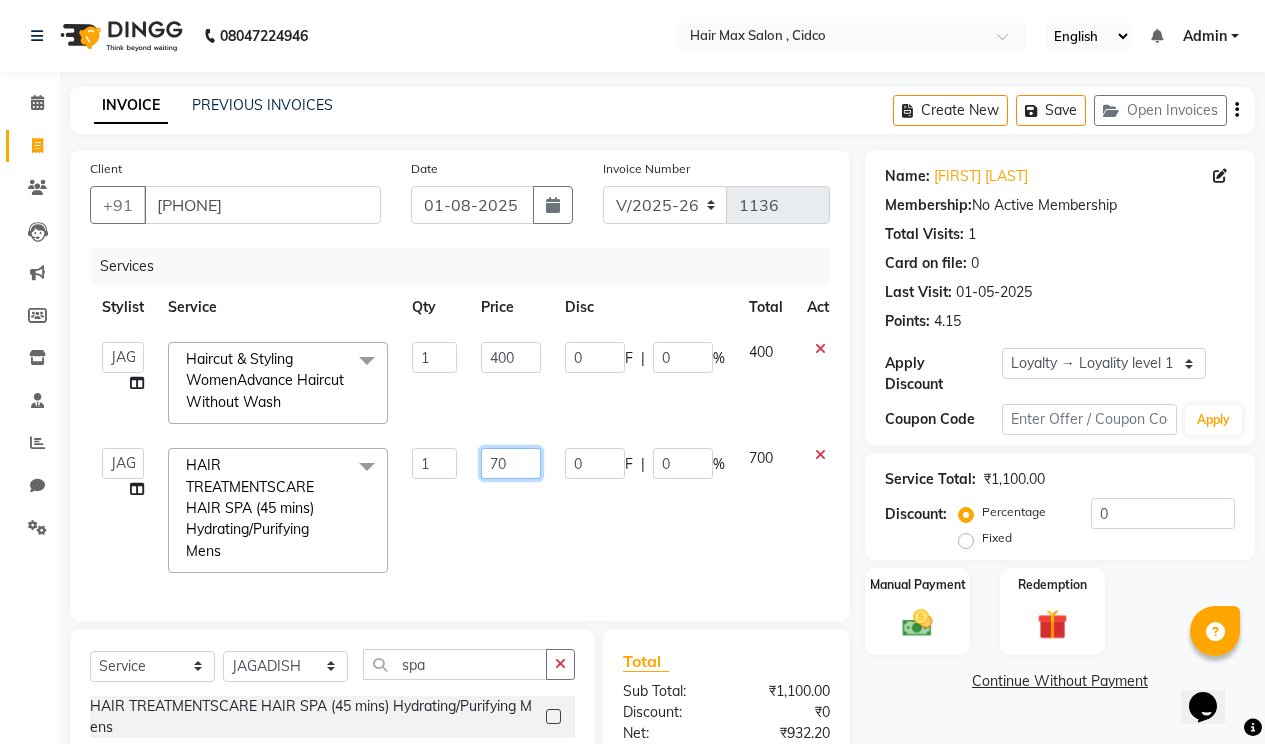 type on "7" 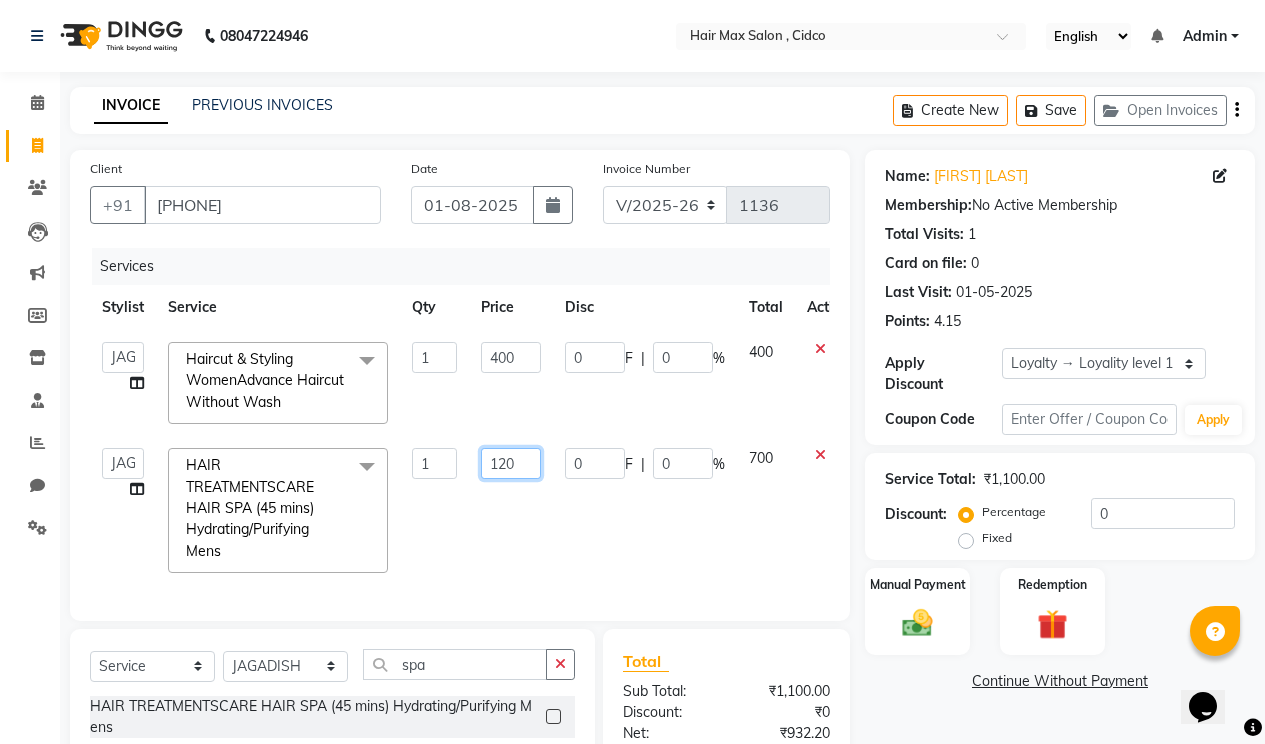 type on "1200" 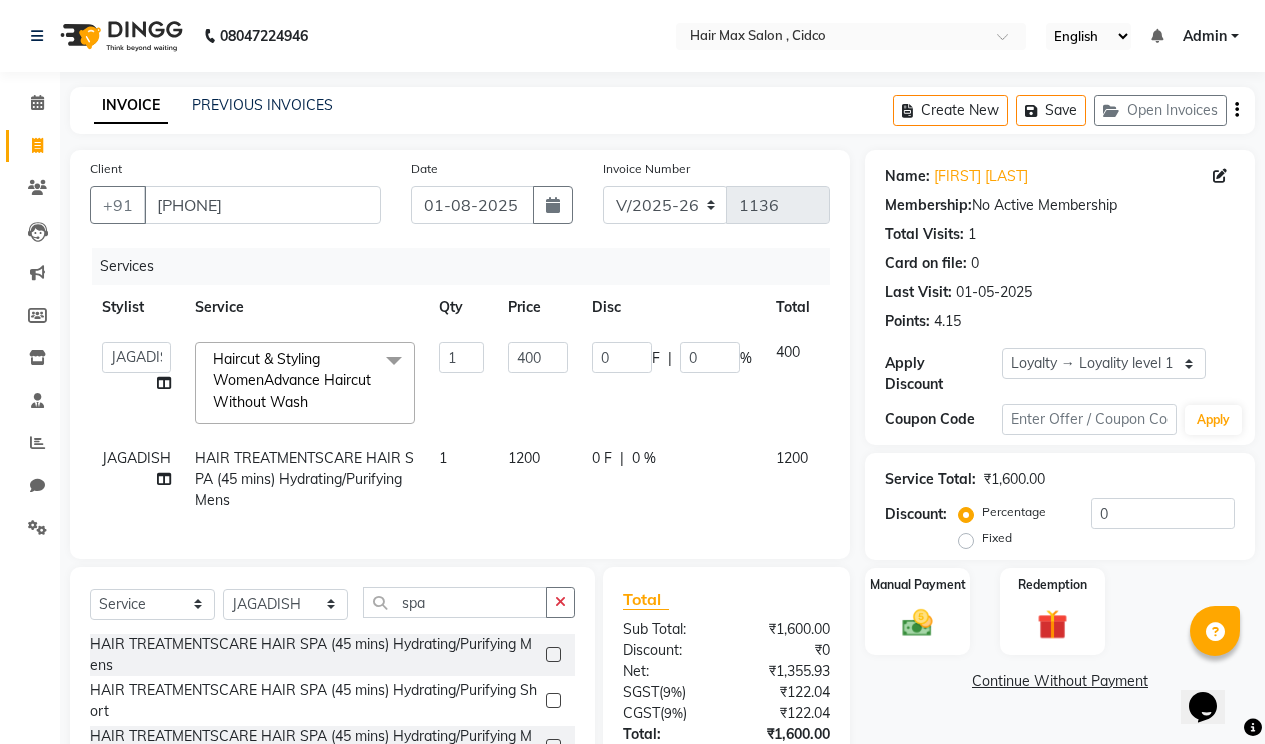 click on "Services Stylist Service Qty Price Disc Total Action  [FIRST] [LAST] [FIRST] [LAST] [FIRST] [FIRST] [FIRST] [FIRST] Haircut & Styling WomenAdvance Haircut Without Wash x Haircut & Styling MensClassic Cut Haircut & Styling MensTattoo Cut Feded Haircut & Styling MensD Tox Hair Cut Haircut & Styling MensKids Cut (Below 10 years) Haircut & Styling MensWash And Styling Haircut & Styling MensBeard Shape Haircut & Styling MensShave Haircut & Styling MensTrimming Haircut & Styling WomenAdvance Haircut With Wash Haircut & Styling WomenAdvance Haircut Without Wash Haircut & Styling WomenKids Girl Hair Cut (Below 10 years) Haircut & Styling WomenHaircut Basic Haircut & Styling WomenCreative Cut by Senior Stylist Haircut & Styling WomenPixy Bob or blunt cut BLOW DRYBob BLOW DRYShort BLOW DRYMedium BLOW DRYLong IRONBob IRONShort IRONMedium IRONLong TEMPORARY CURLSMedium Hair Tongs/ Iron Tongs TEMPORARY CURLSLong Hair Tongs/ Iron Tongs HAIR WASH WITH CONDITIONER L'OREALMens HAIR WASH WITH CONDITIONER L'OREALBob 1 400" 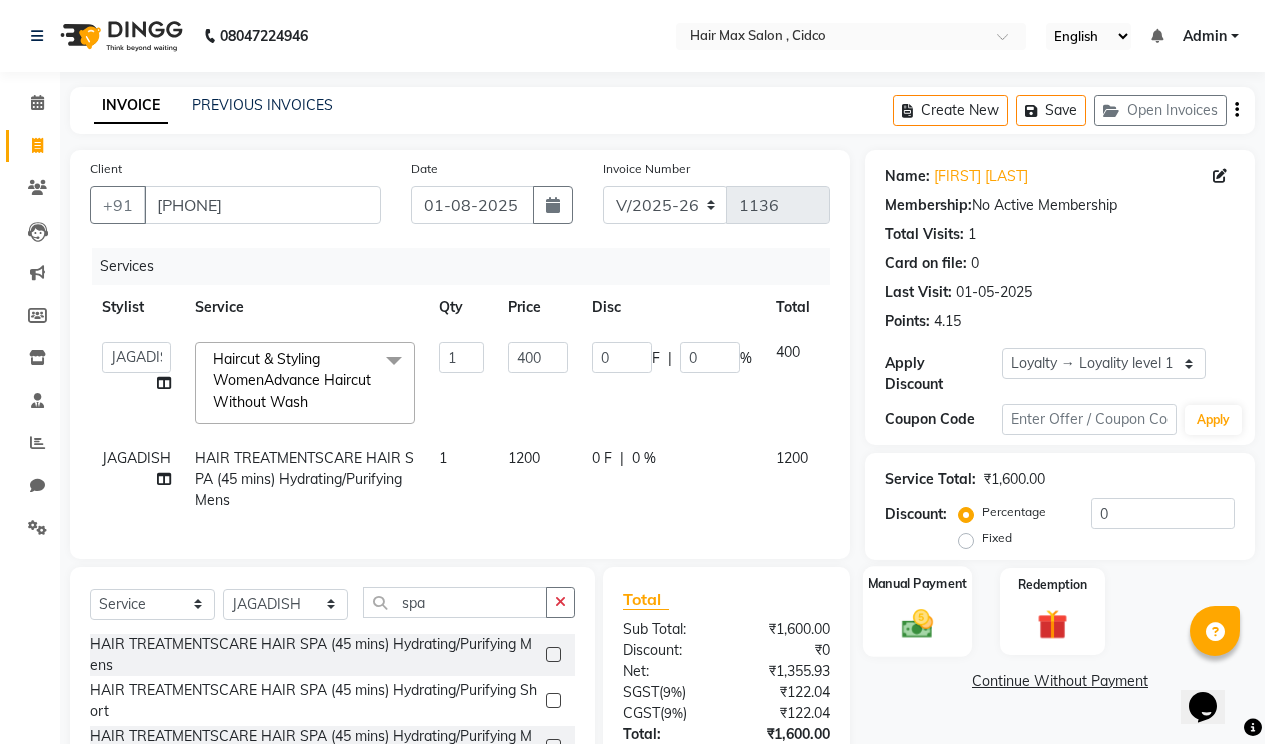 click 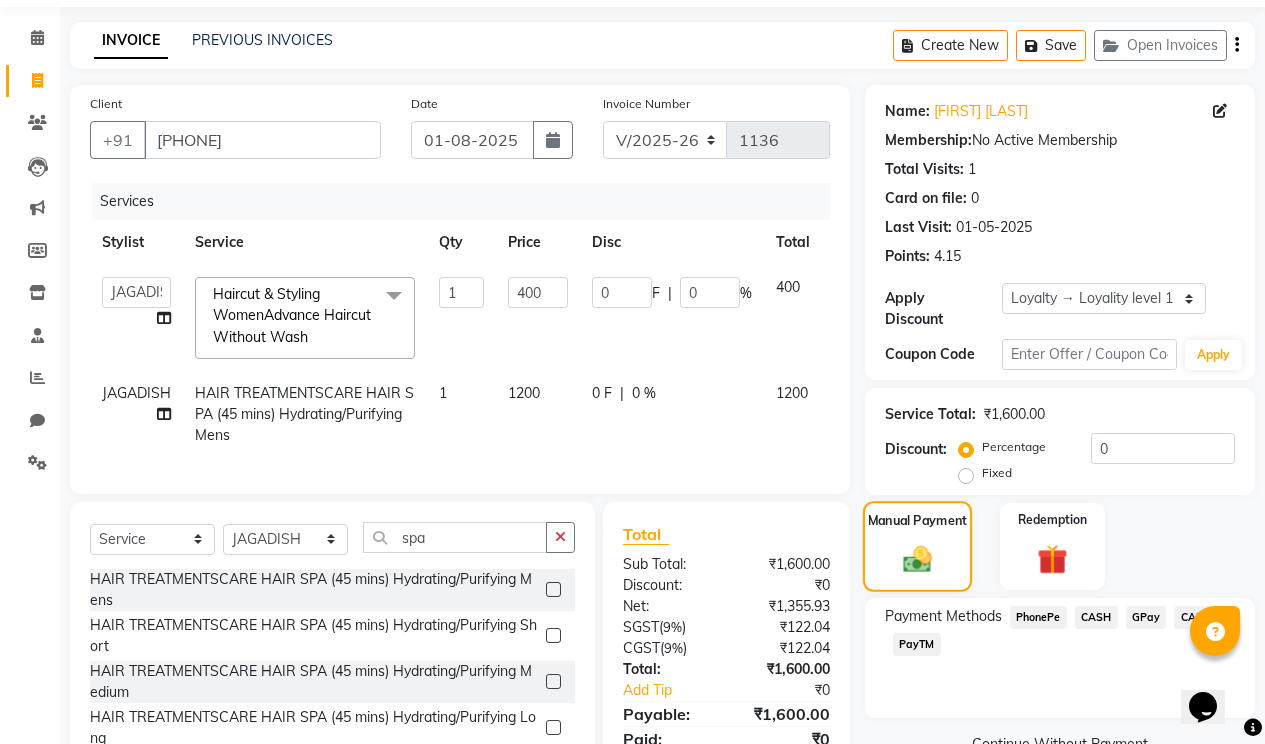 scroll, scrollTop: 100, scrollLeft: 0, axis: vertical 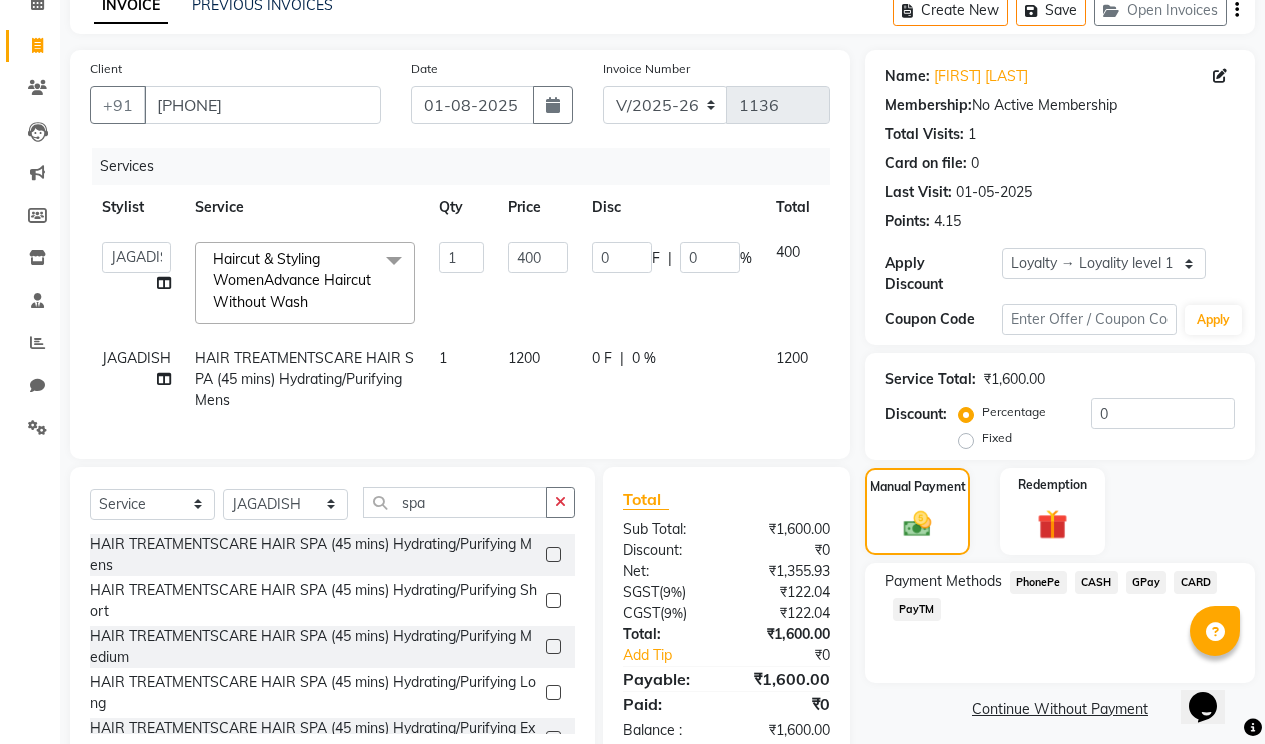click on "PhonePe" 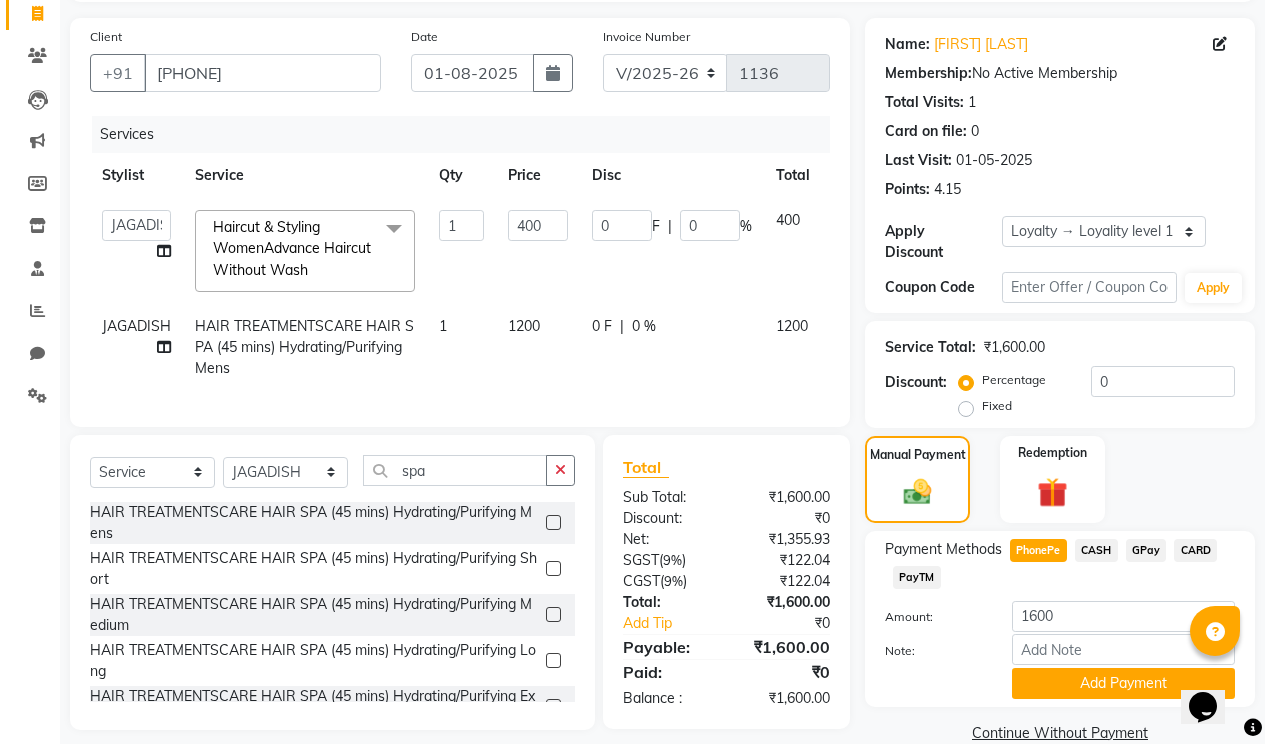 scroll, scrollTop: 163, scrollLeft: 0, axis: vertical 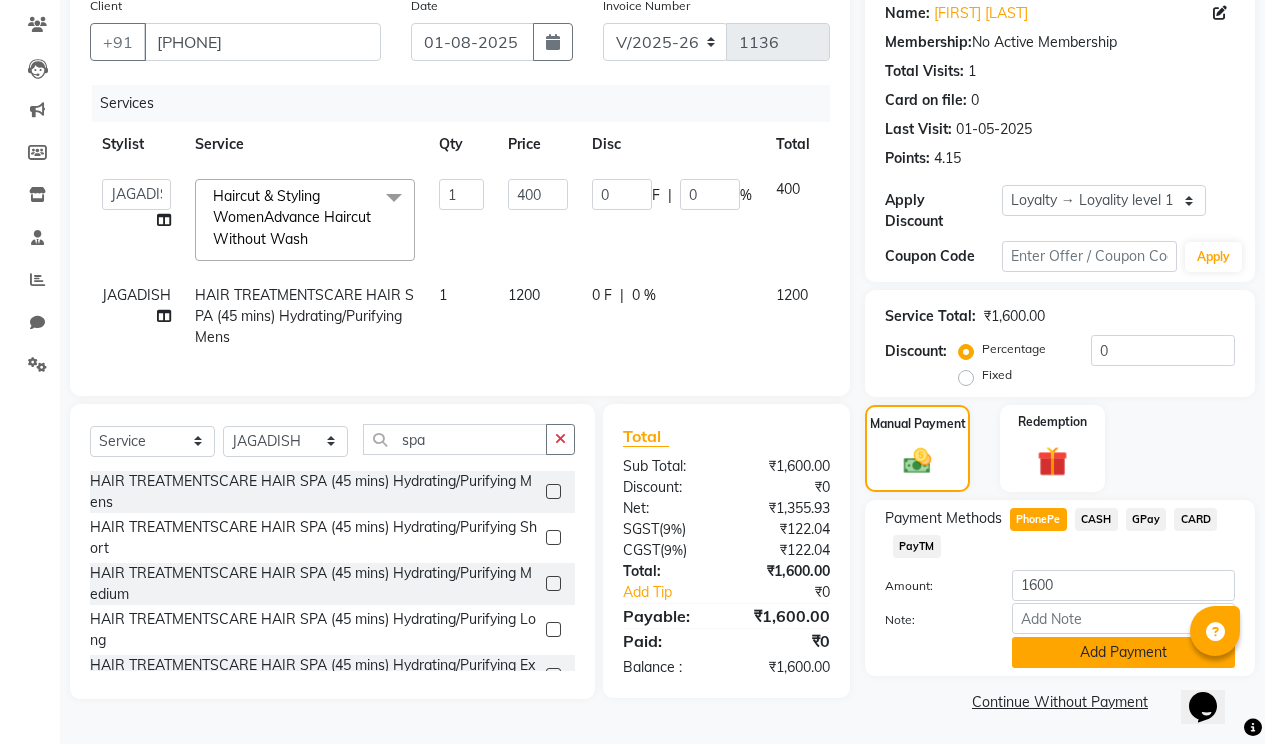 click on "Add Payment" 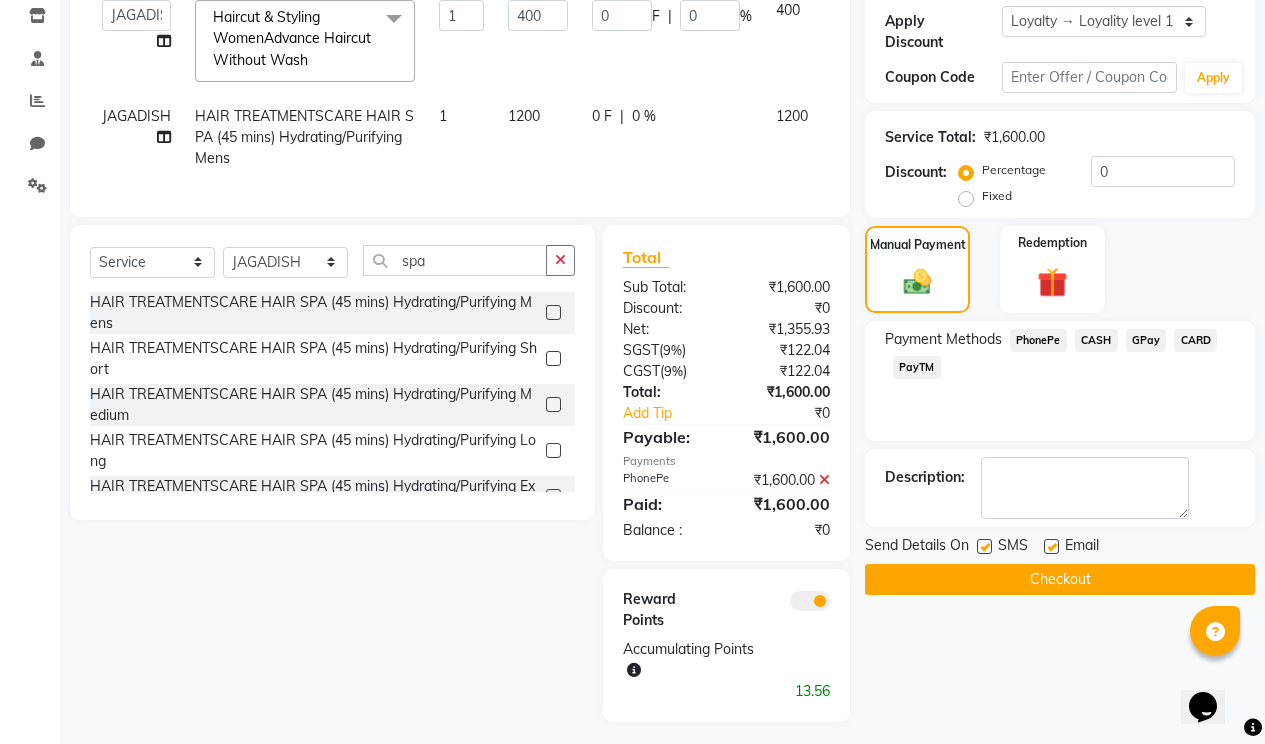 scroll, scrollTop: 363, scrollLeft: 0, axis: vertical 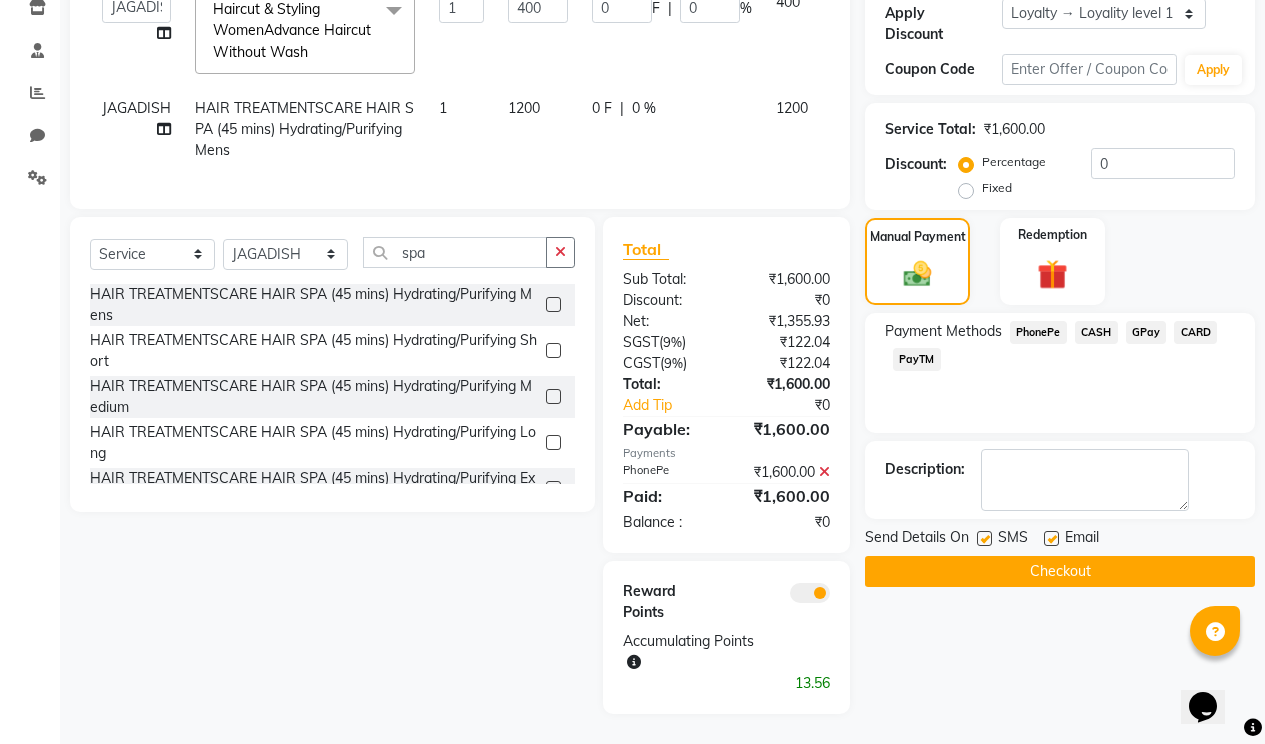 click 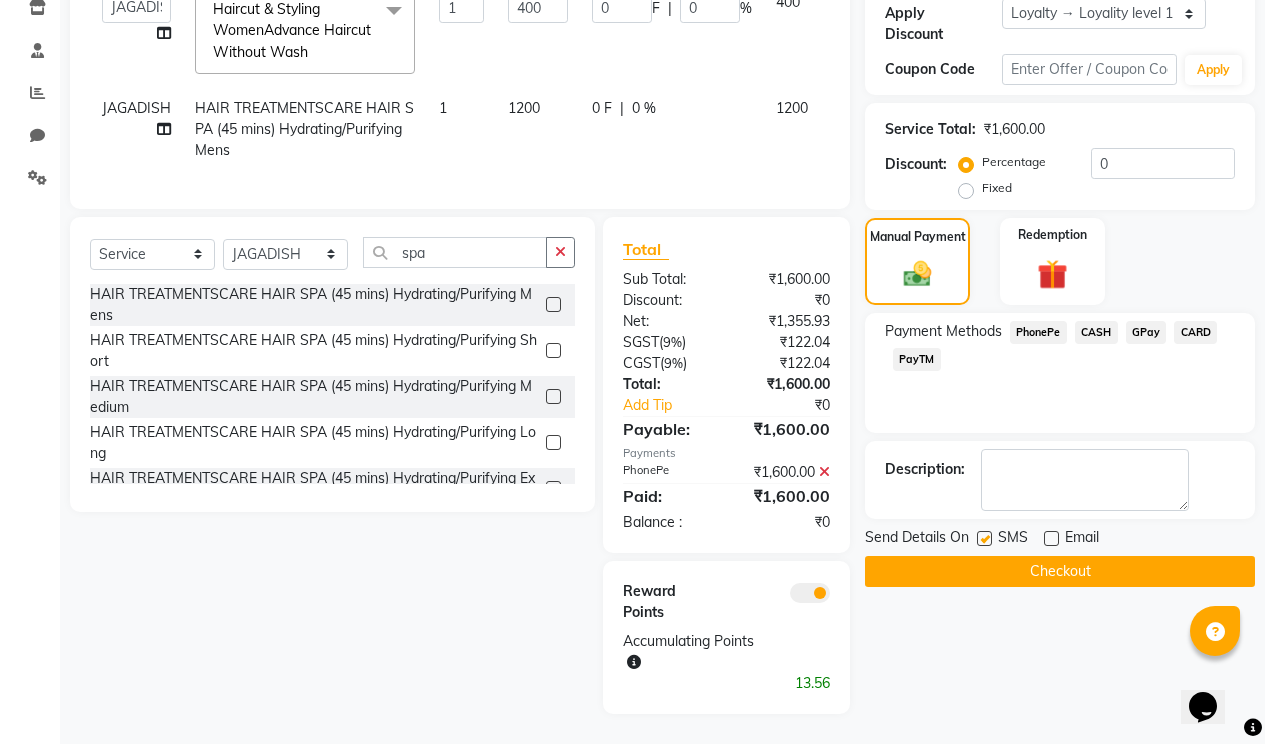 click 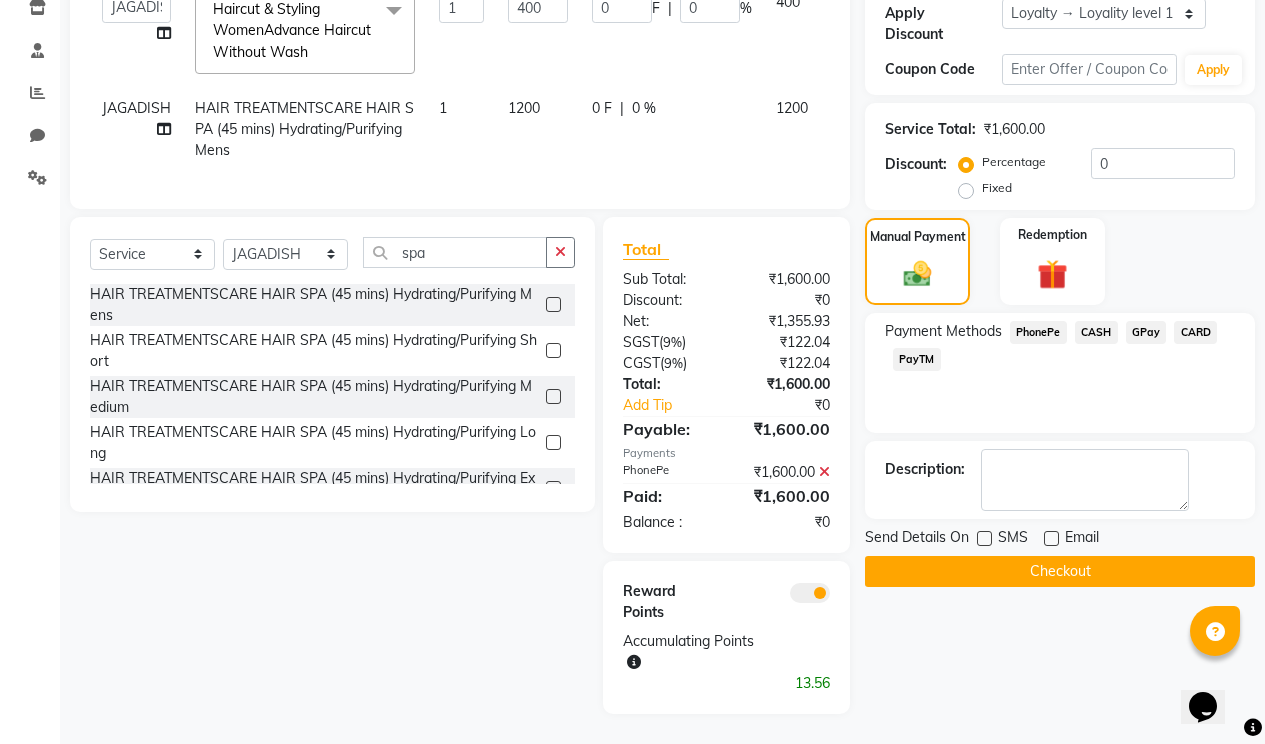 click on "Checkout" 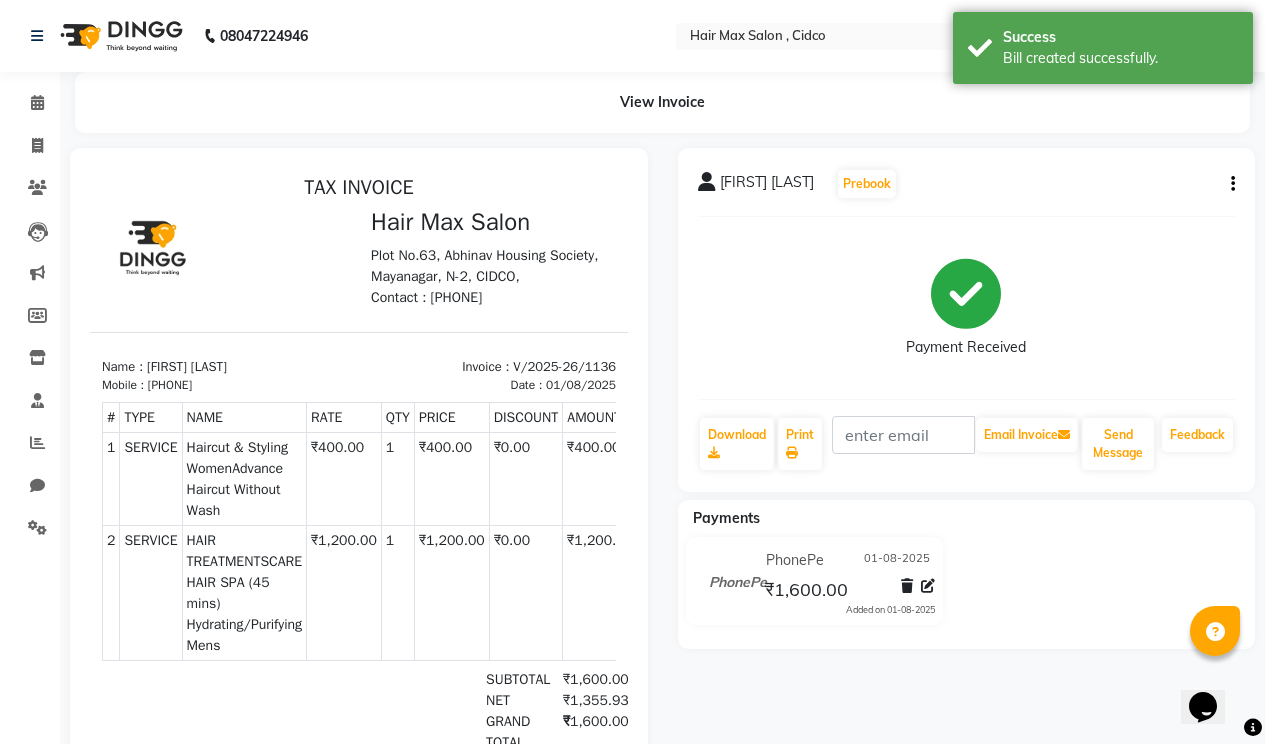 scroll, scrollTop: 0, scrollLeft: 0, axis: both 